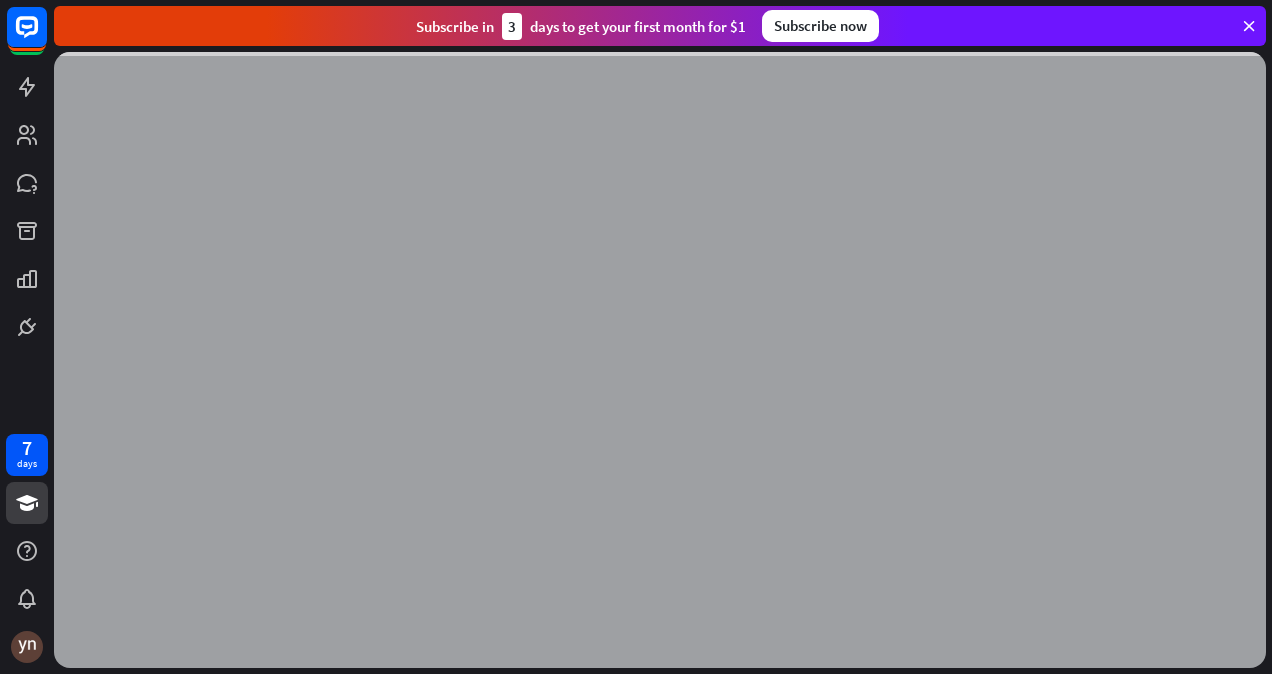 scroll, scrollTop: 0, scrollLeft: 0, axis: both 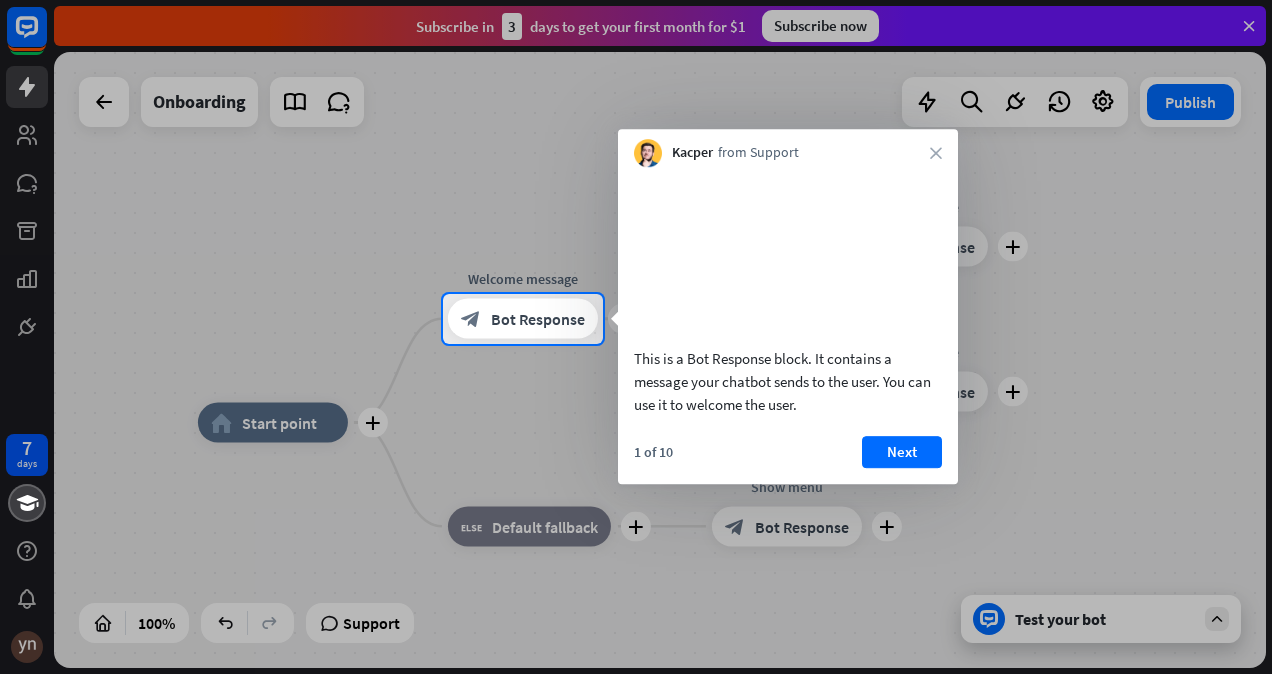 click at bounding box center (636, 147) 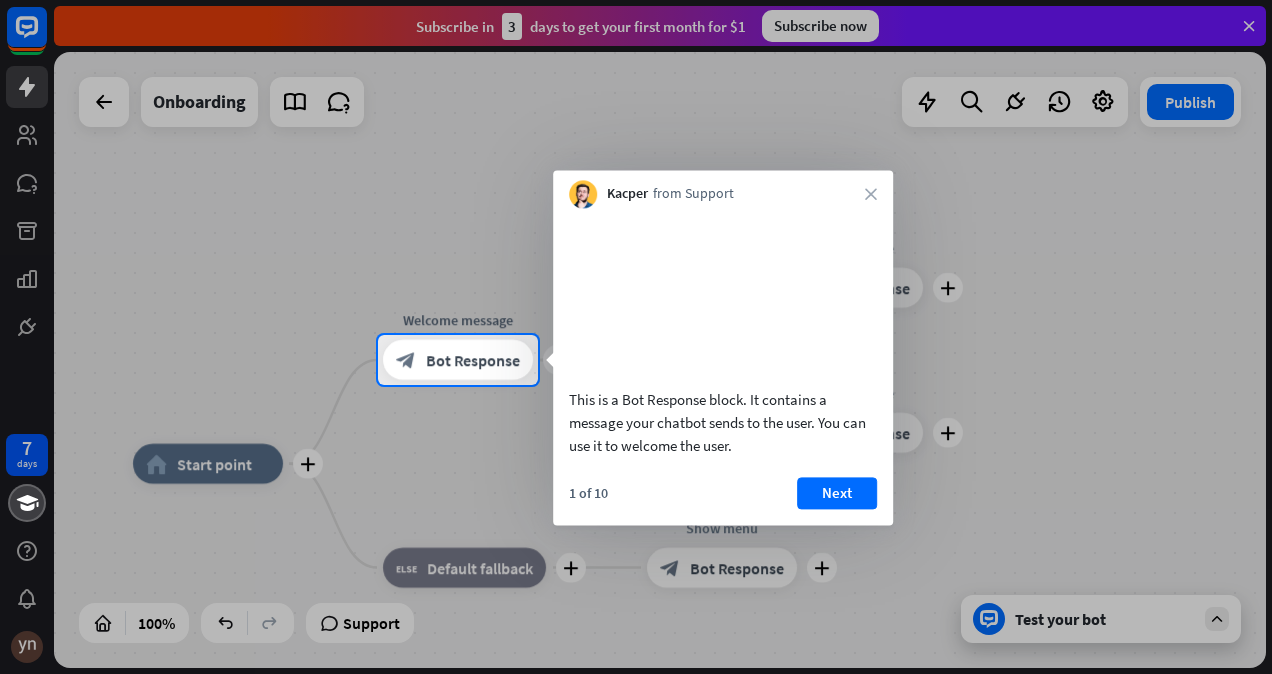 click at bounding box center [636, 167] 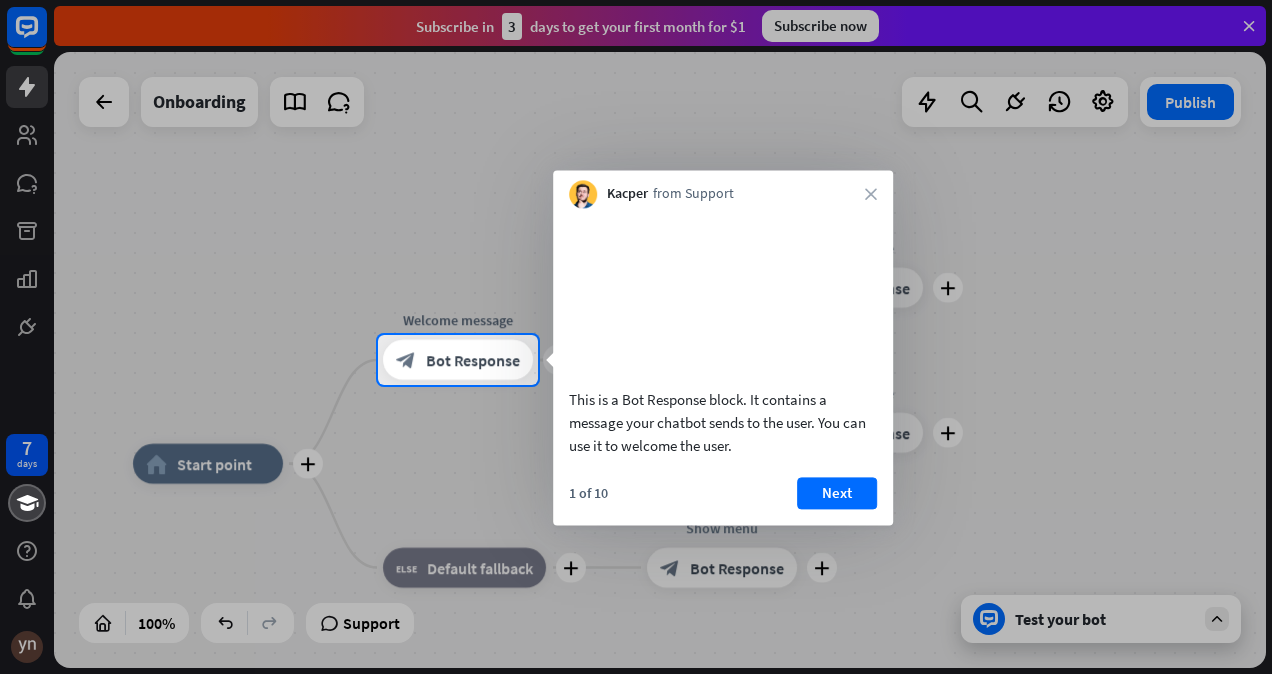 click on "This is a Bot Response block. It contains a message your chatbot sends to the user. You can use it to welcome the user." at bounding box center [723, 422] 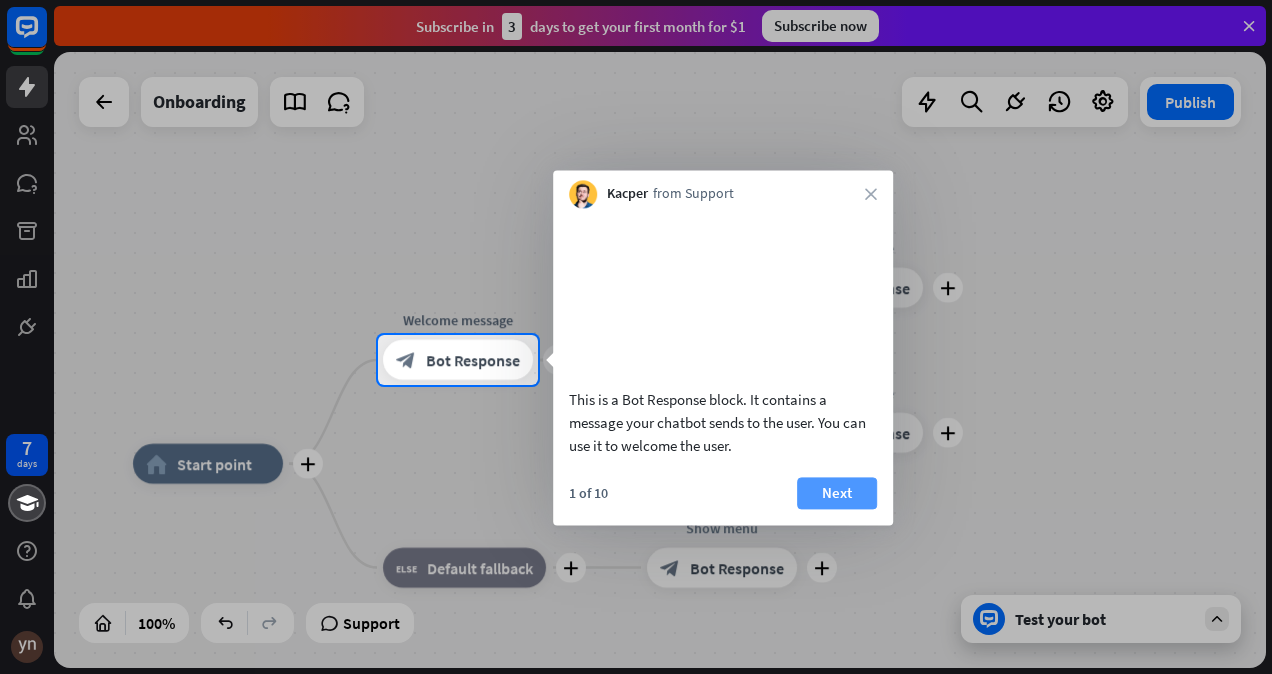 click on "Next" at bounding box center [837, 493] 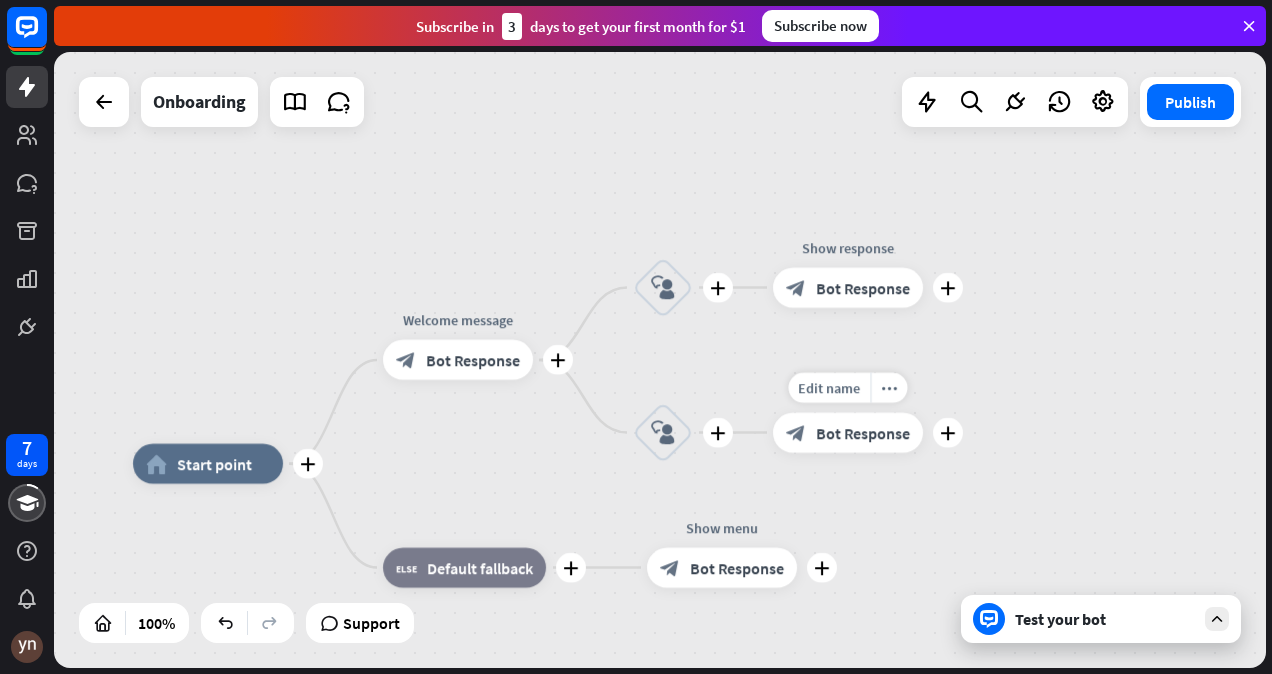 click on "[NUMBER]   days
close
Product Help
First steps   Get started with ChatBot       Help Center   Follow step-by-step tutorials       Academy   Level up your skill set       Contact us   Connect with our Product Experts
Subscribe in
[NUMBER]
days
to get your first month for $1
Subscribe now                     plus     home_2   Start point               plus   Welcome message   block_bot_response   Bot Response               plus     block_user_input               plus   Show response   block_bot_response               plus     block_user_input       Edit name   more_horiz         plus   Show response   block_bot_response" at bounding box center (636, 337) 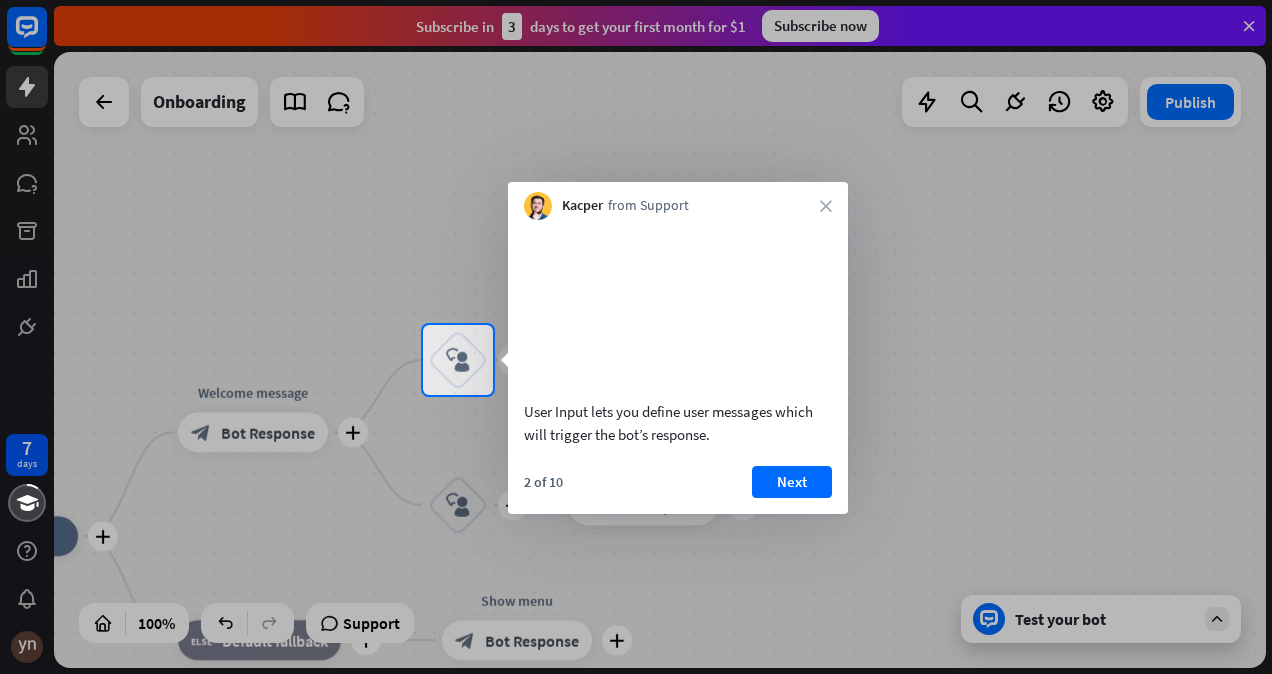click at bounding box center [636, 162] 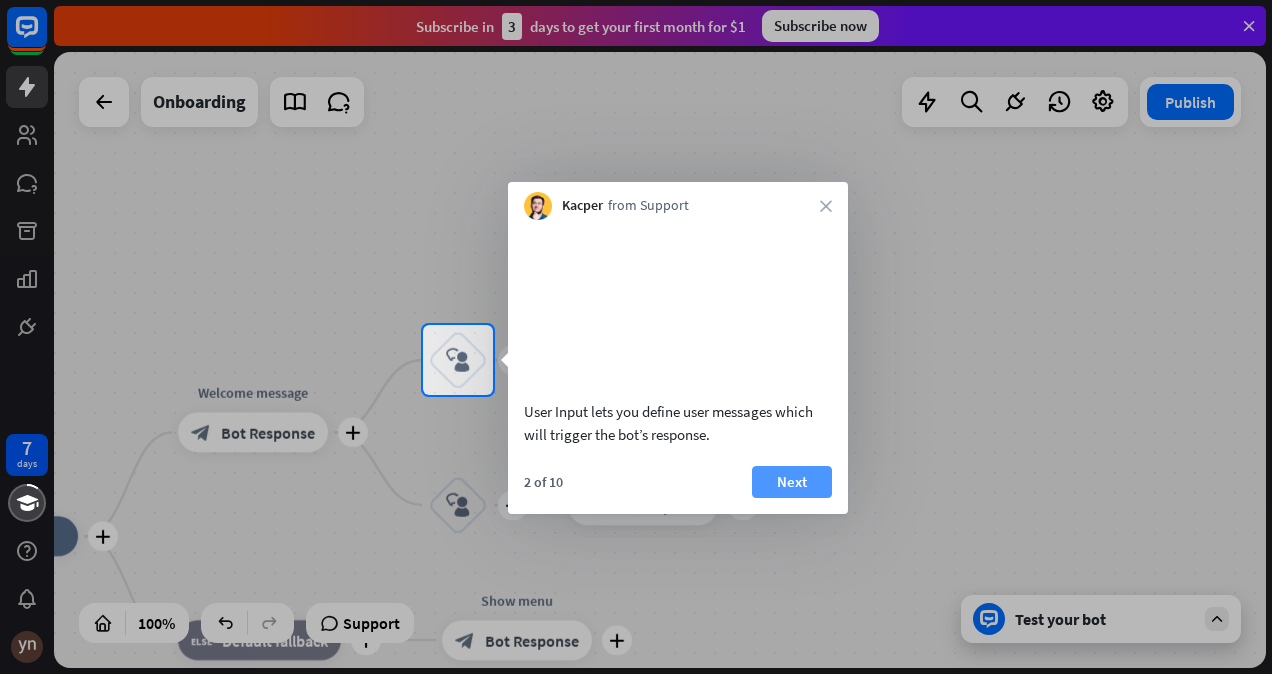 click on "Next" at bounding box center [792, 482] 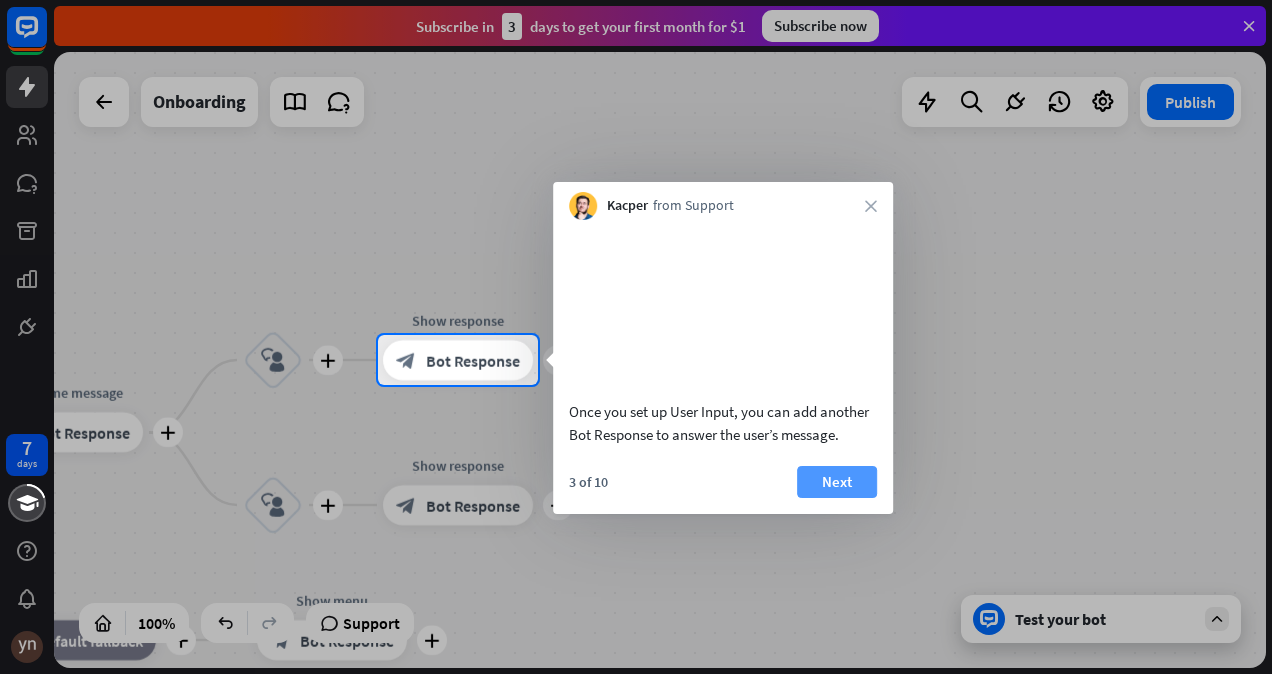 click on "Next" at bounding box center (837, 482) 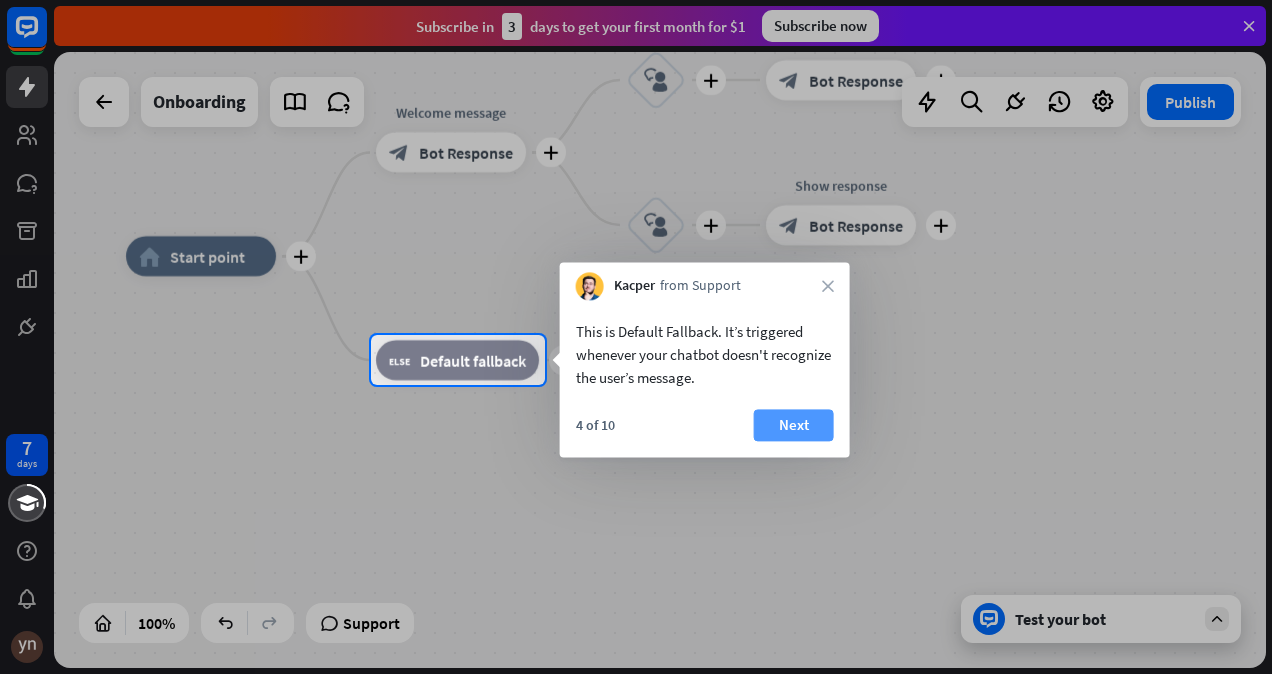 click on "Next" at bounding box center [794, 425] 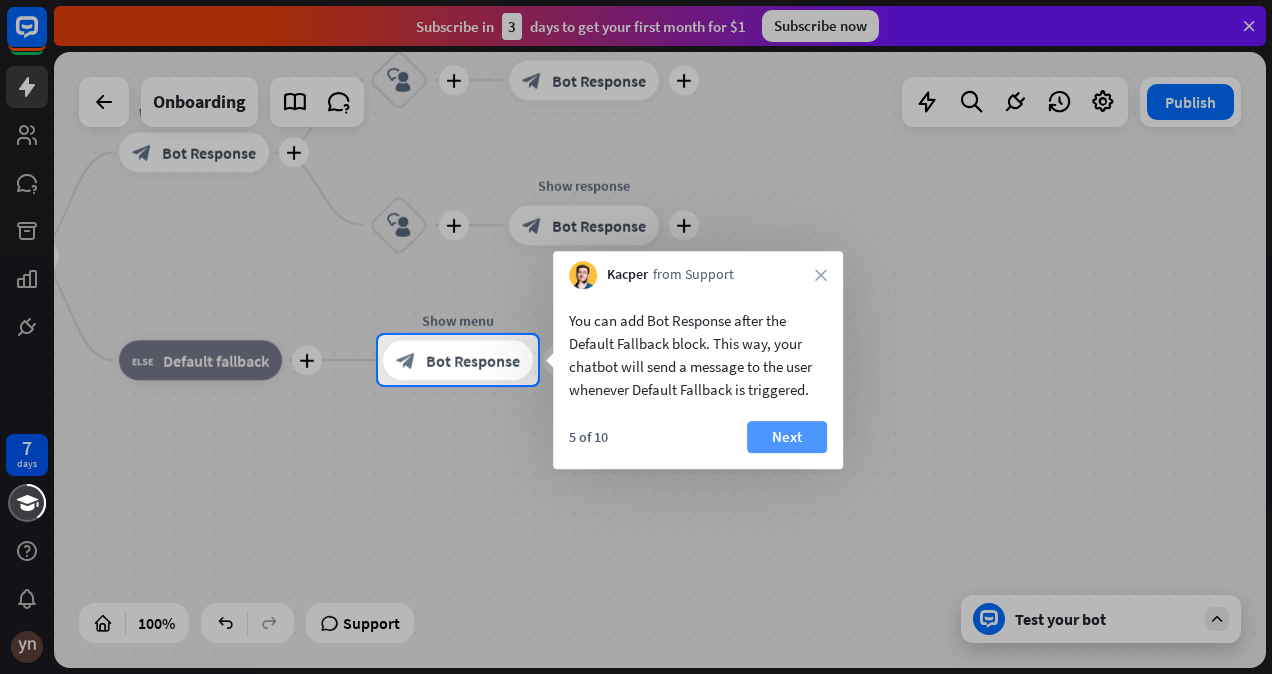 click on "Next" at bounding box center [787, 437] 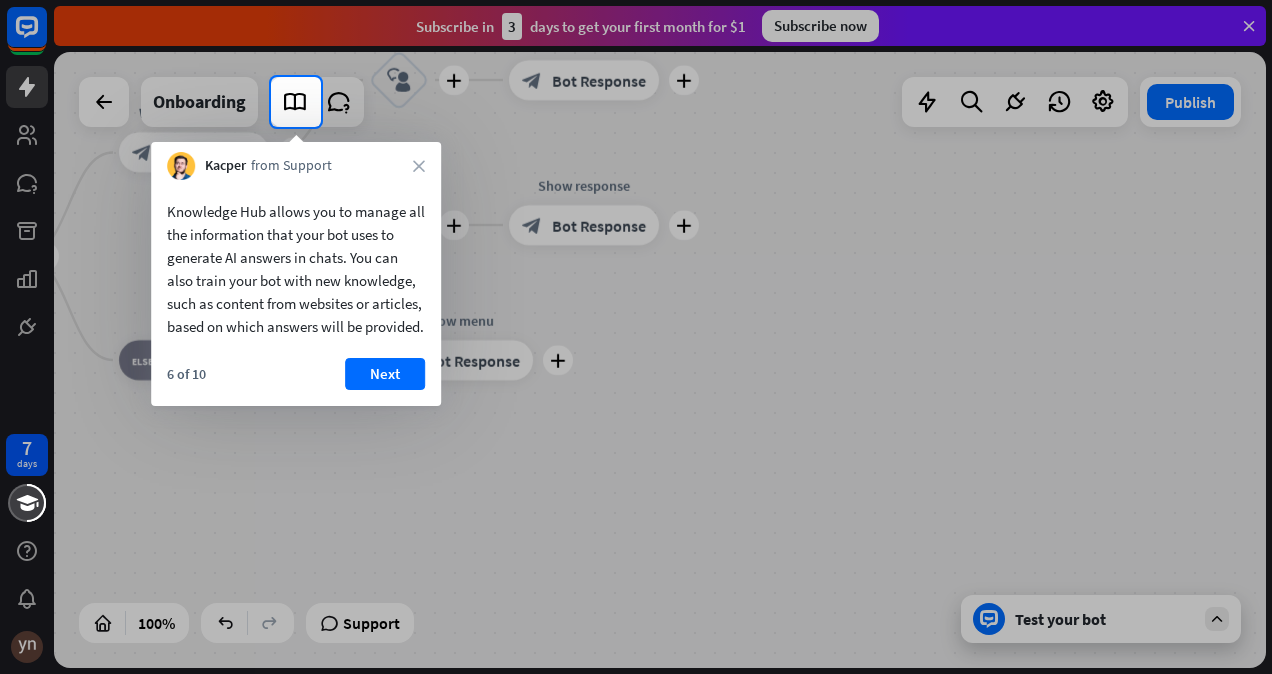 click on "Next" at bounding box center [385, 374] 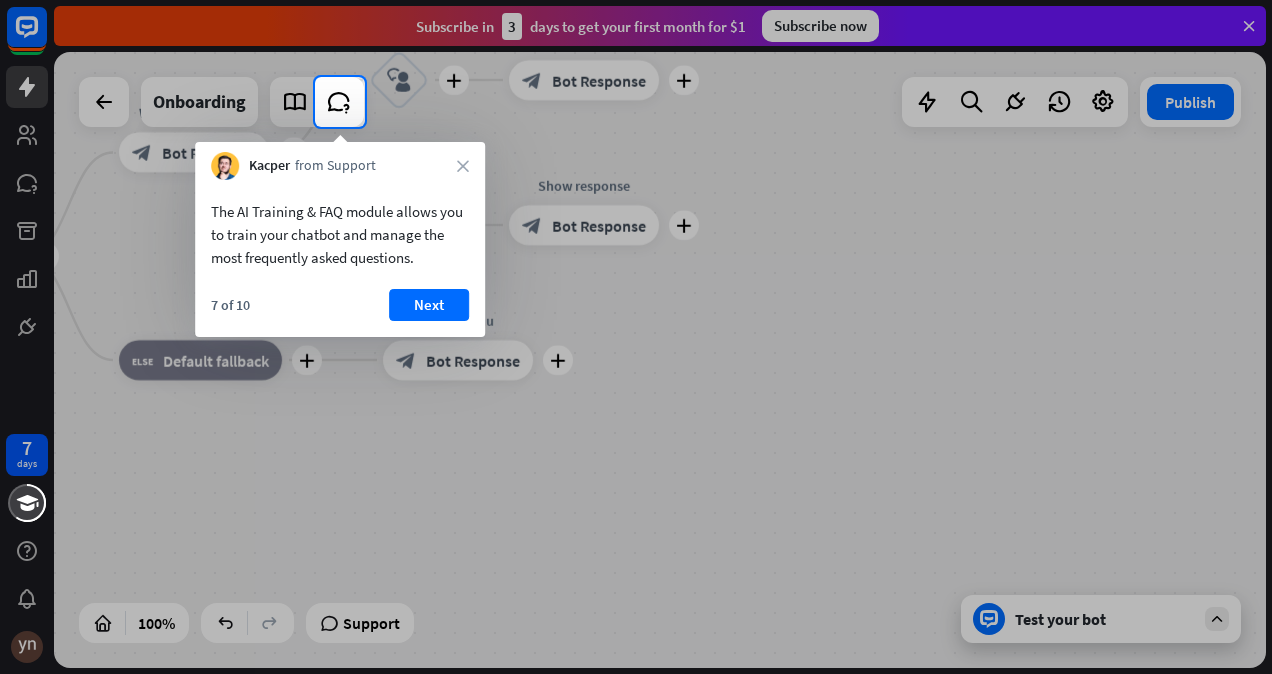 click on "Next" at bounding box center (429, 305) 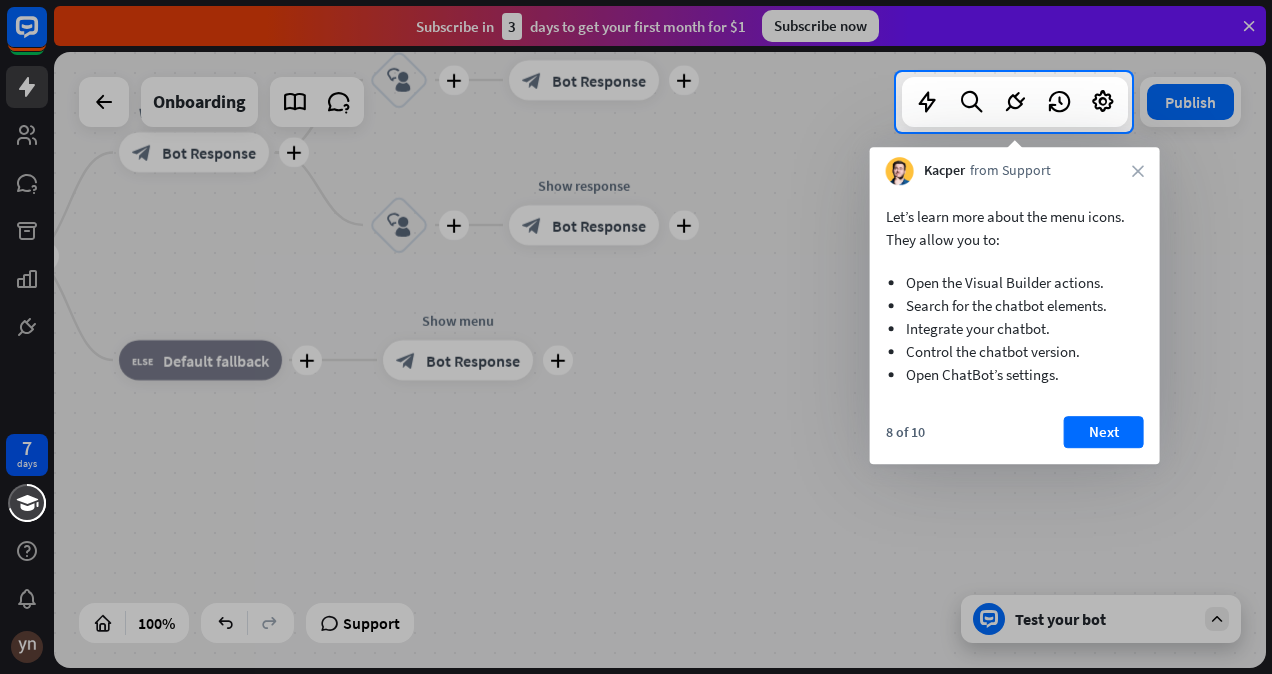 click on "Next" at bounding box center [1104, 432] 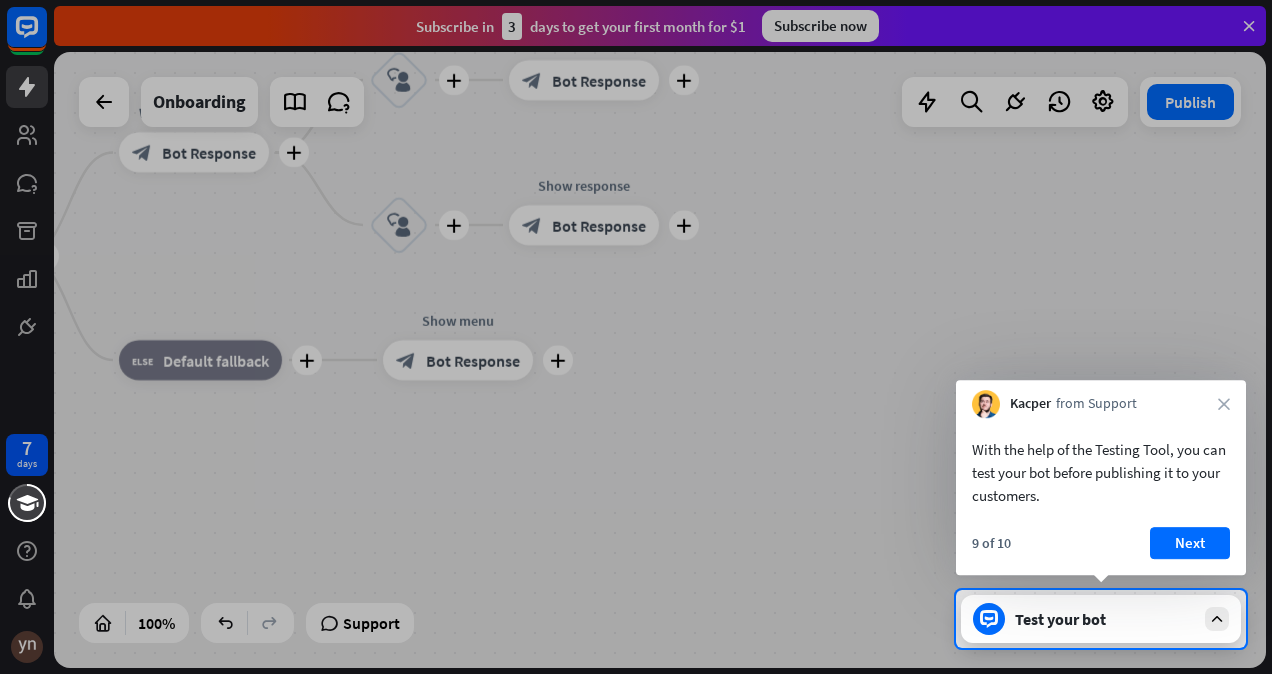 click on "Next" at bounding box center (1190, 543) 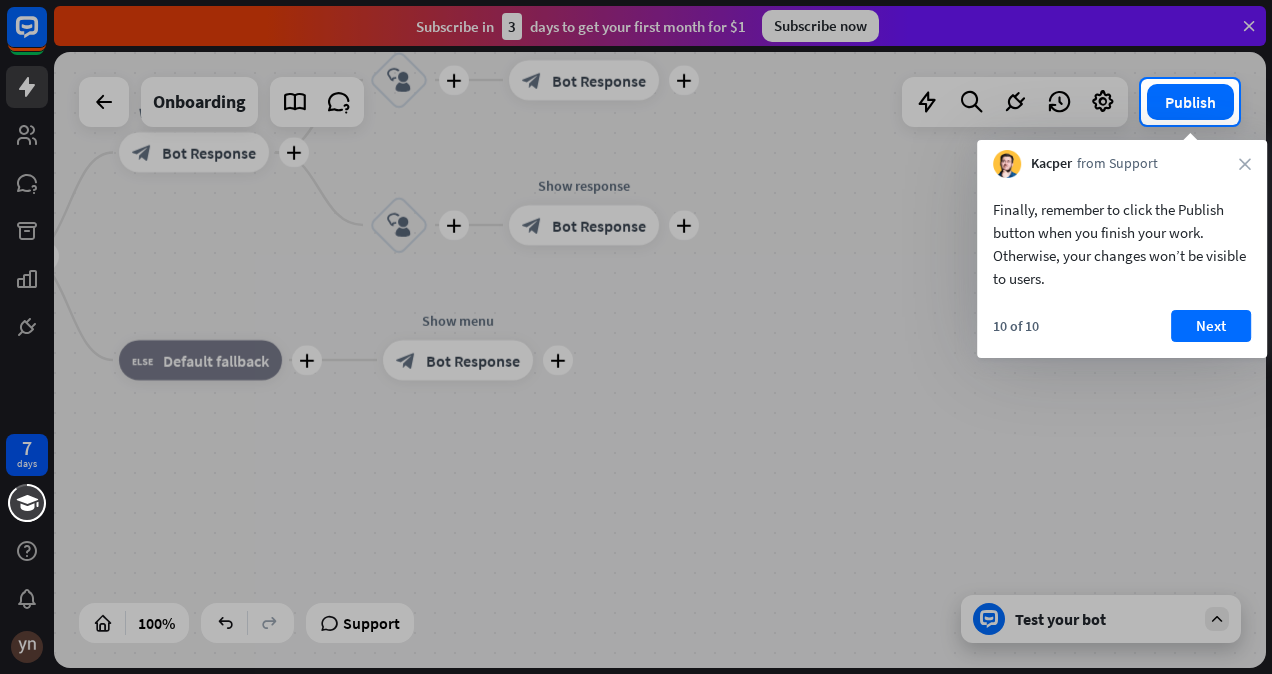 click on "Next" at bounding box center (1211, 326) 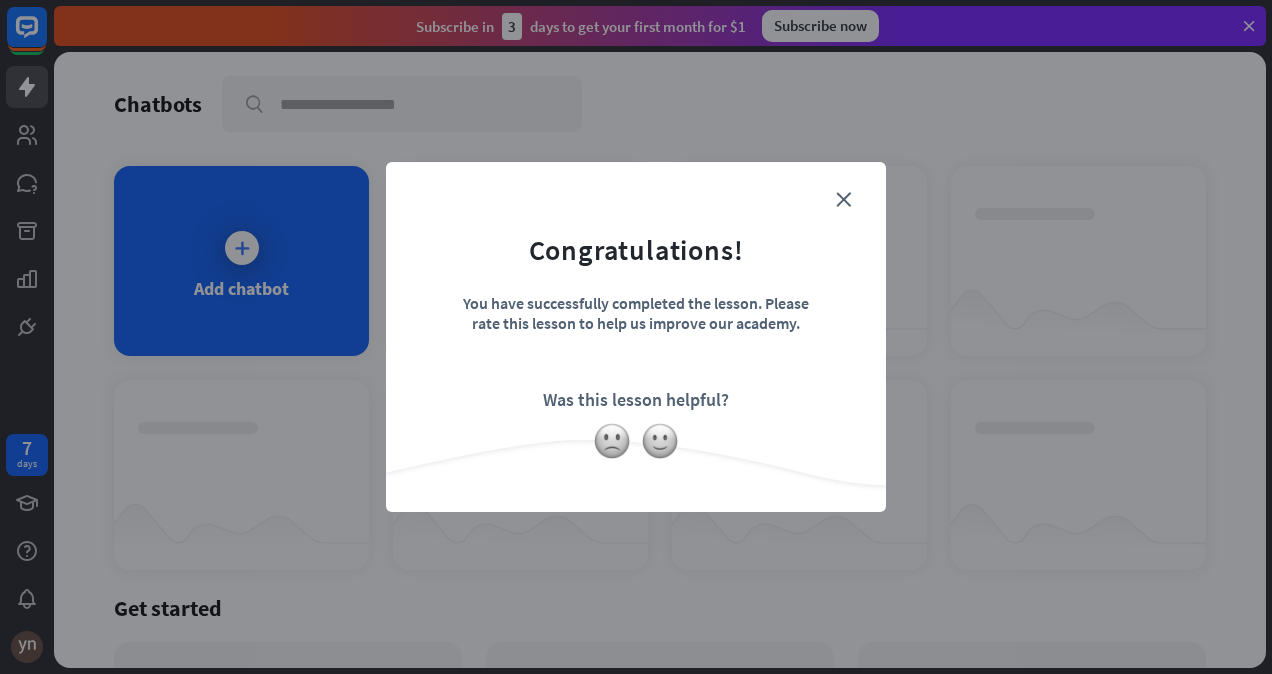 click on "close
Congratulations!
You have successfully completed the lesson.
Please rate this lesson to help us improve our
academy.
Was this lesson helpful?" at bounding box center [636, 337] 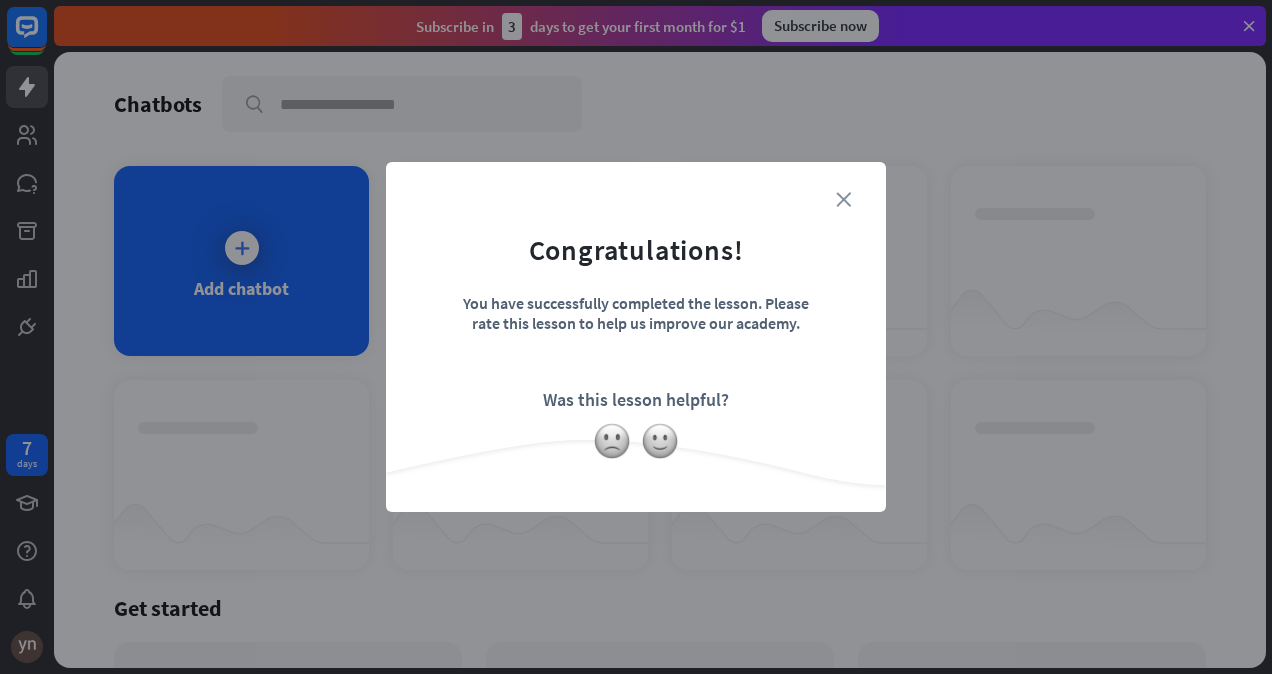click on "close" at bounding box center (843, 199) 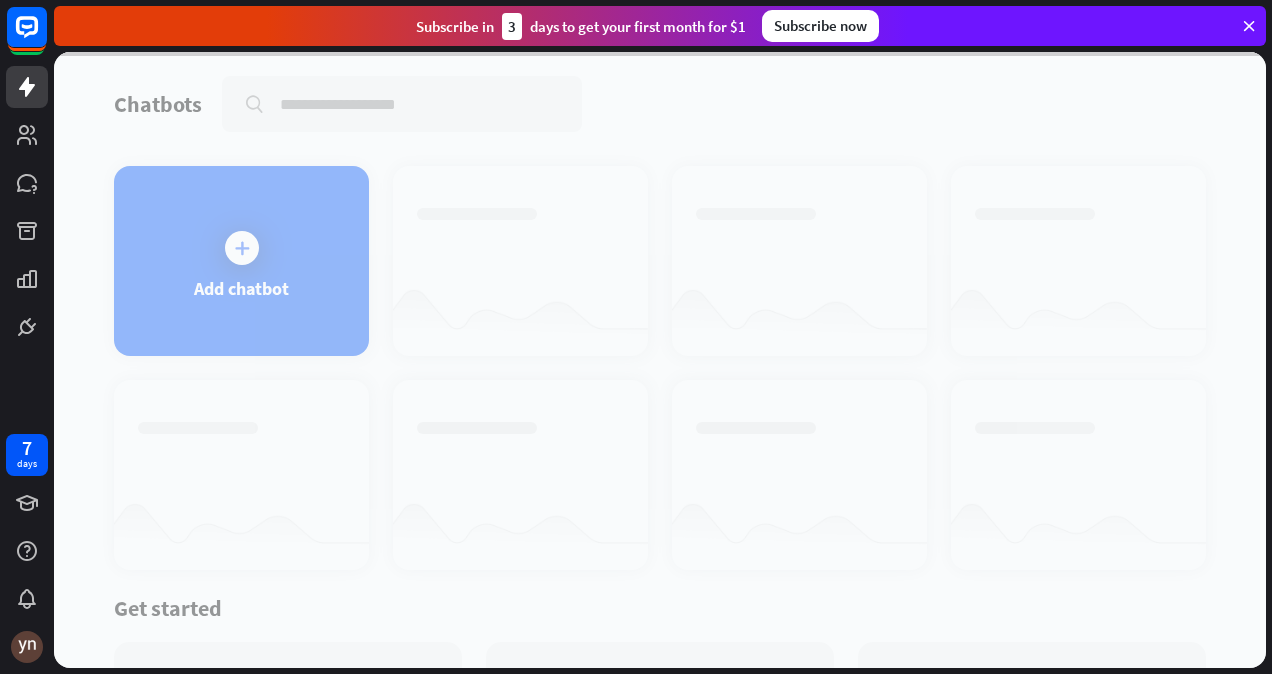 click at bounding box center (660, 360) 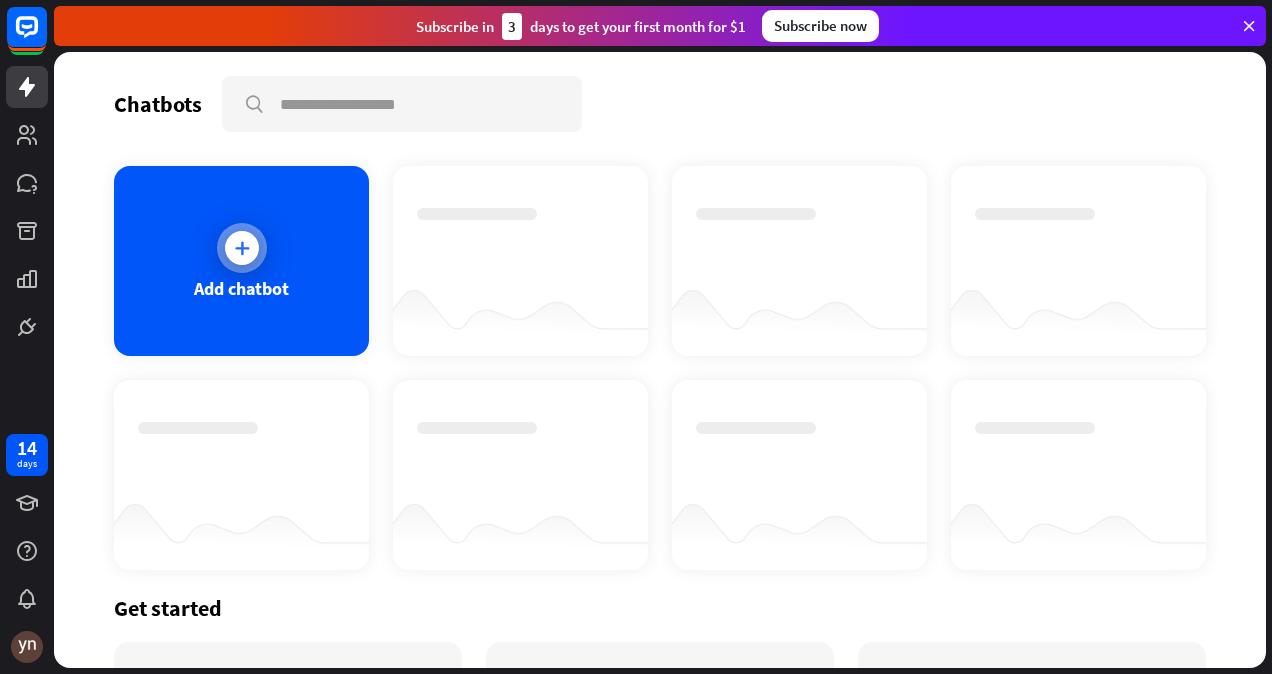 click on "Add chatbot" at bounding box center (241, 261) 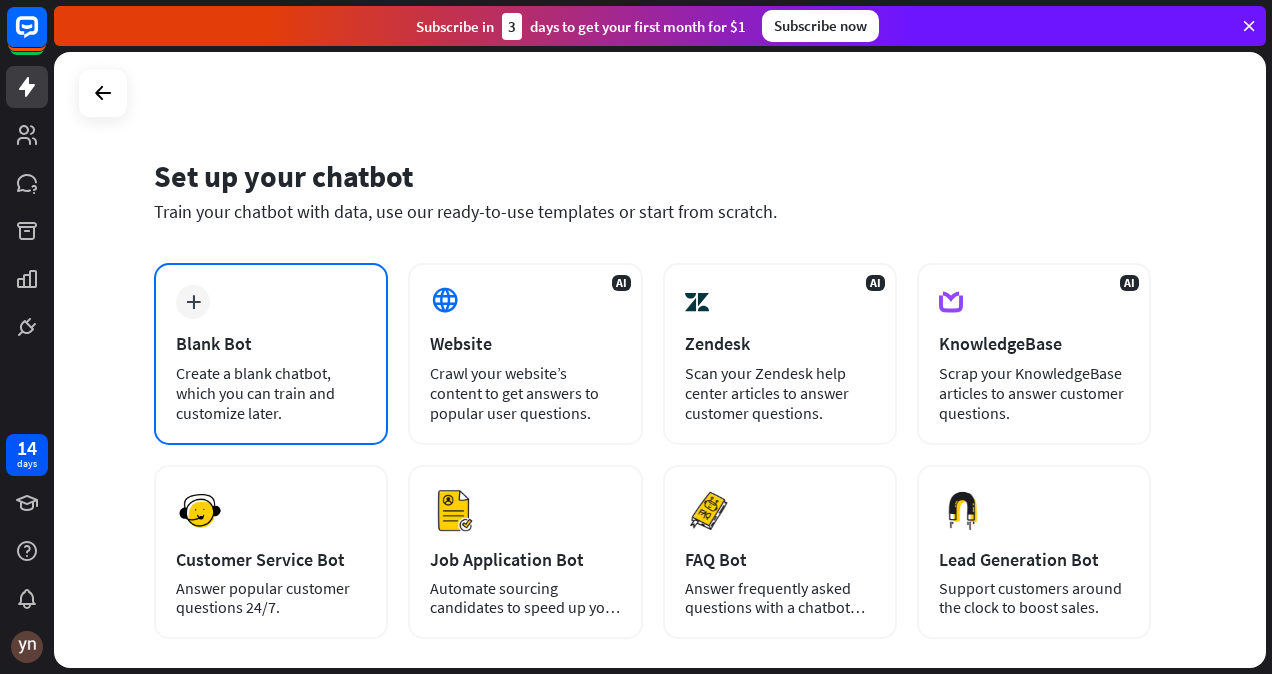 click on "Create a blank chatbot, which you can train and
customize later." at bounding box center (271, 393) 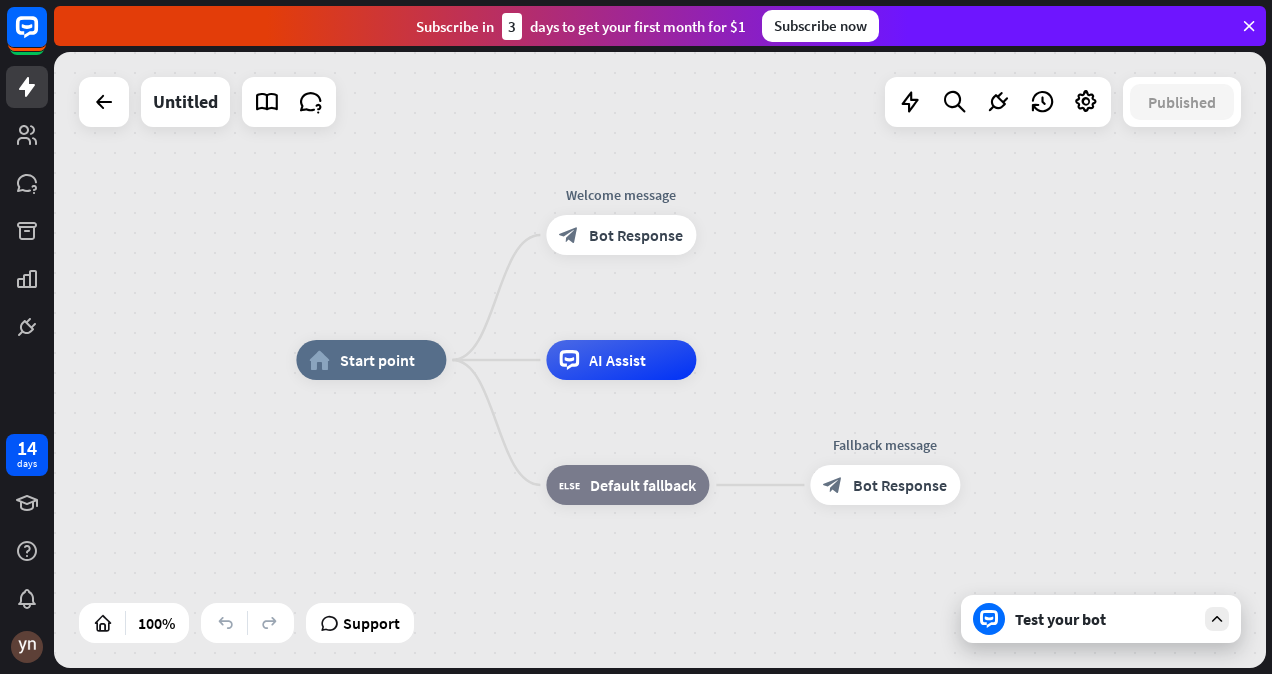 click at bounding box center [1249, 26] 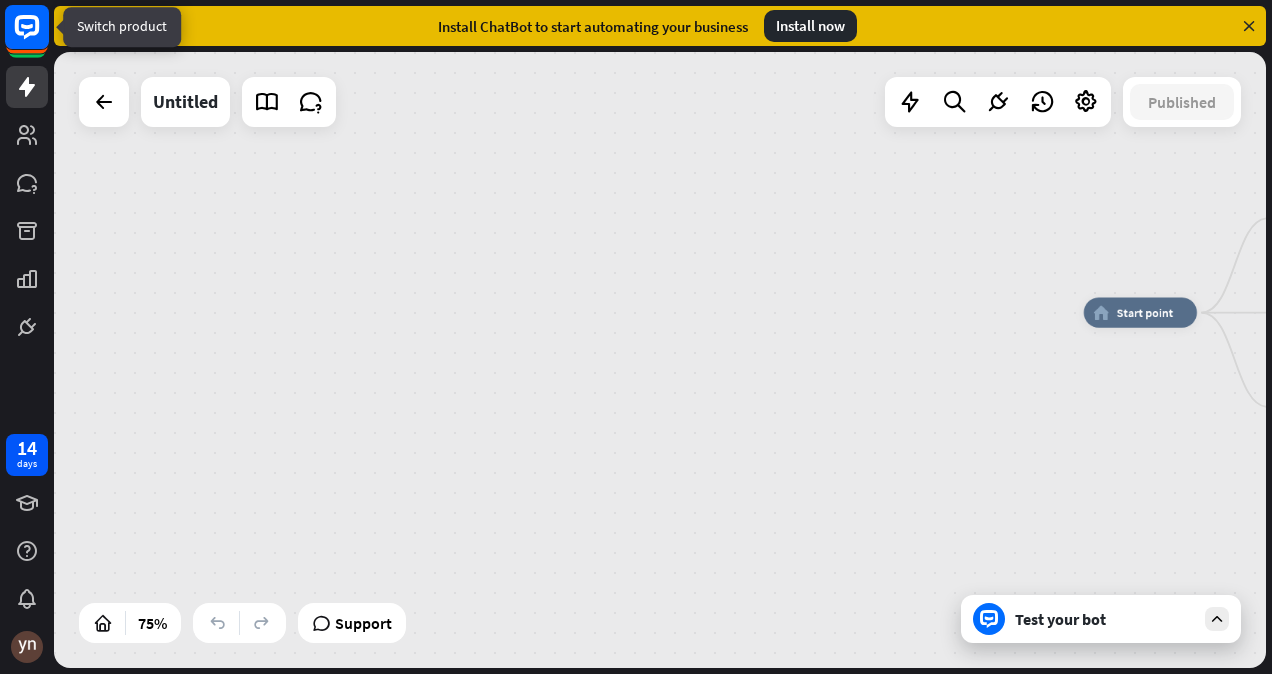 click 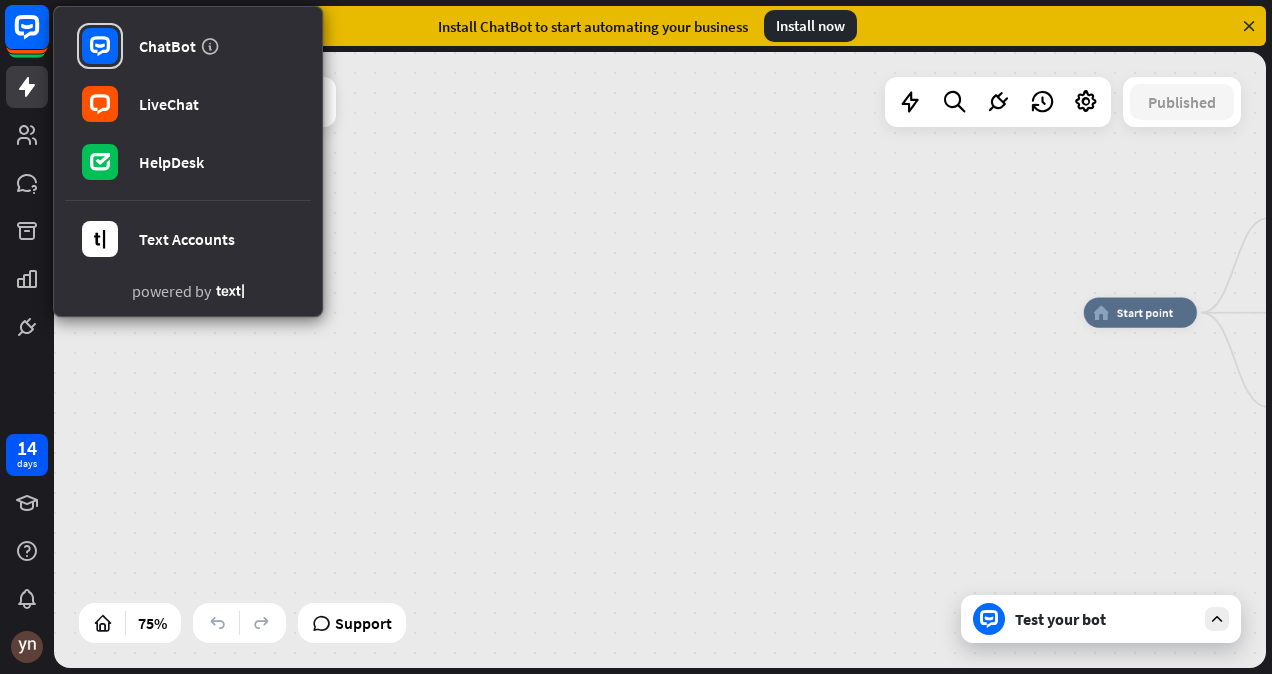 click 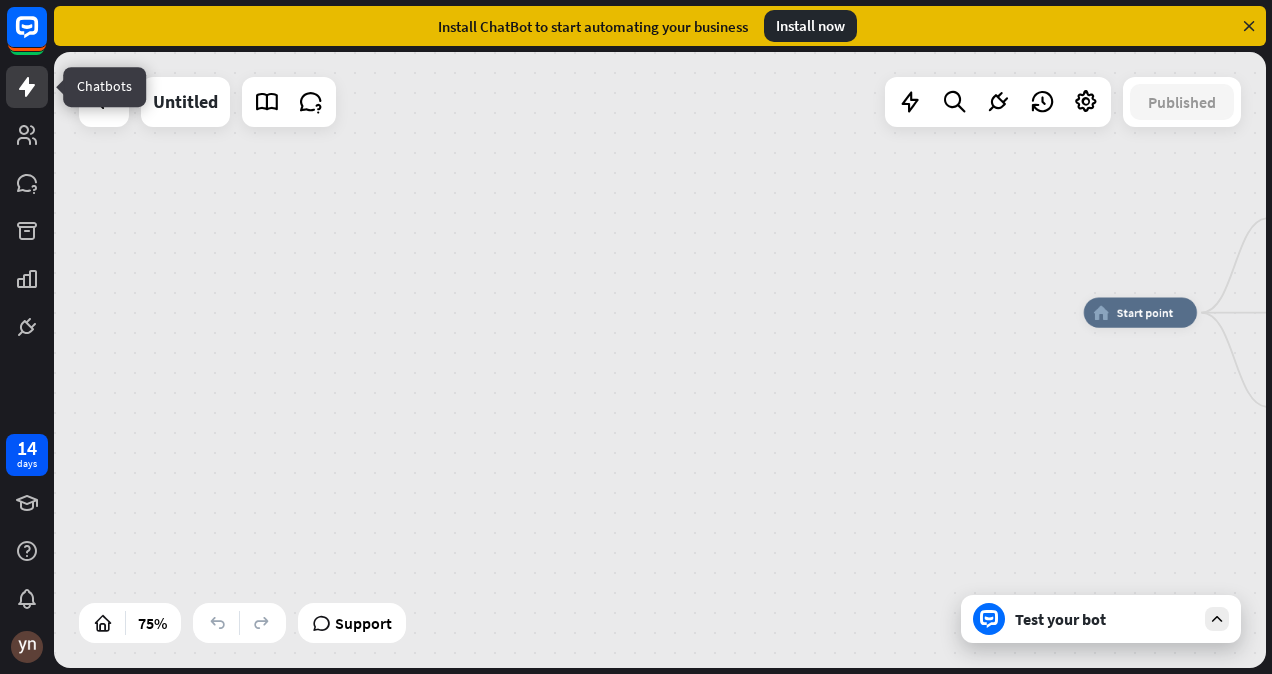 click 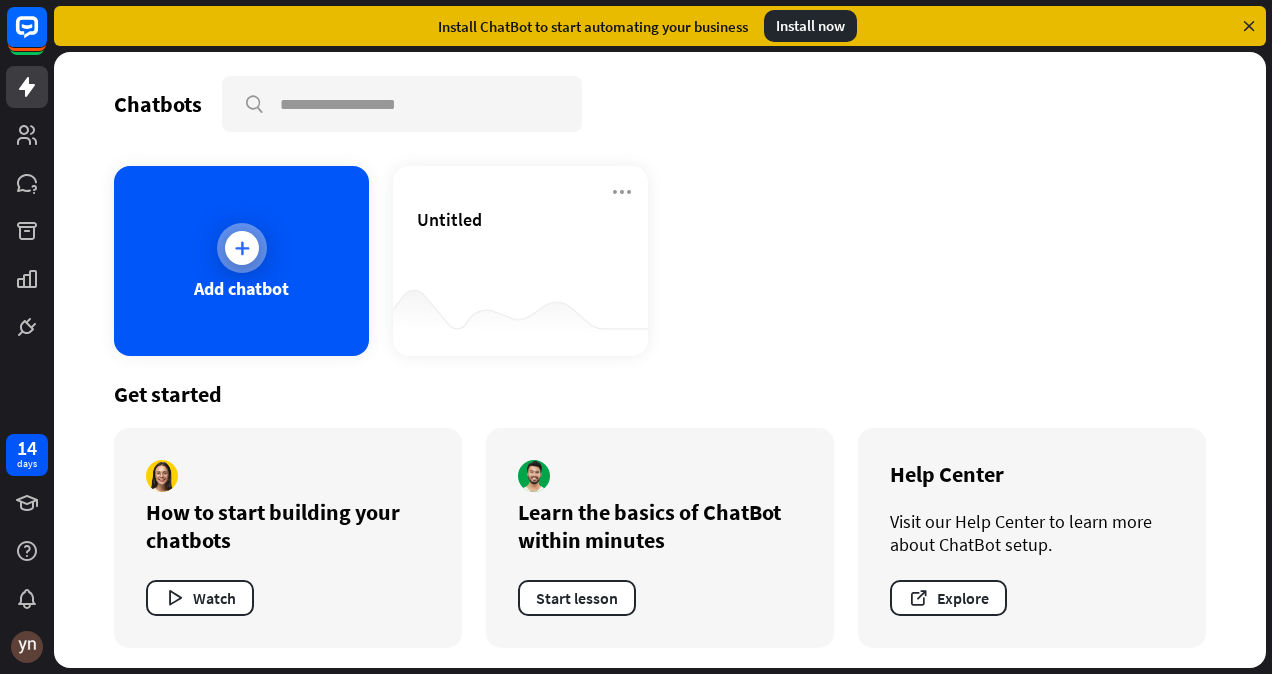 click on "Add chatbot" at bounding box center [241, 261] 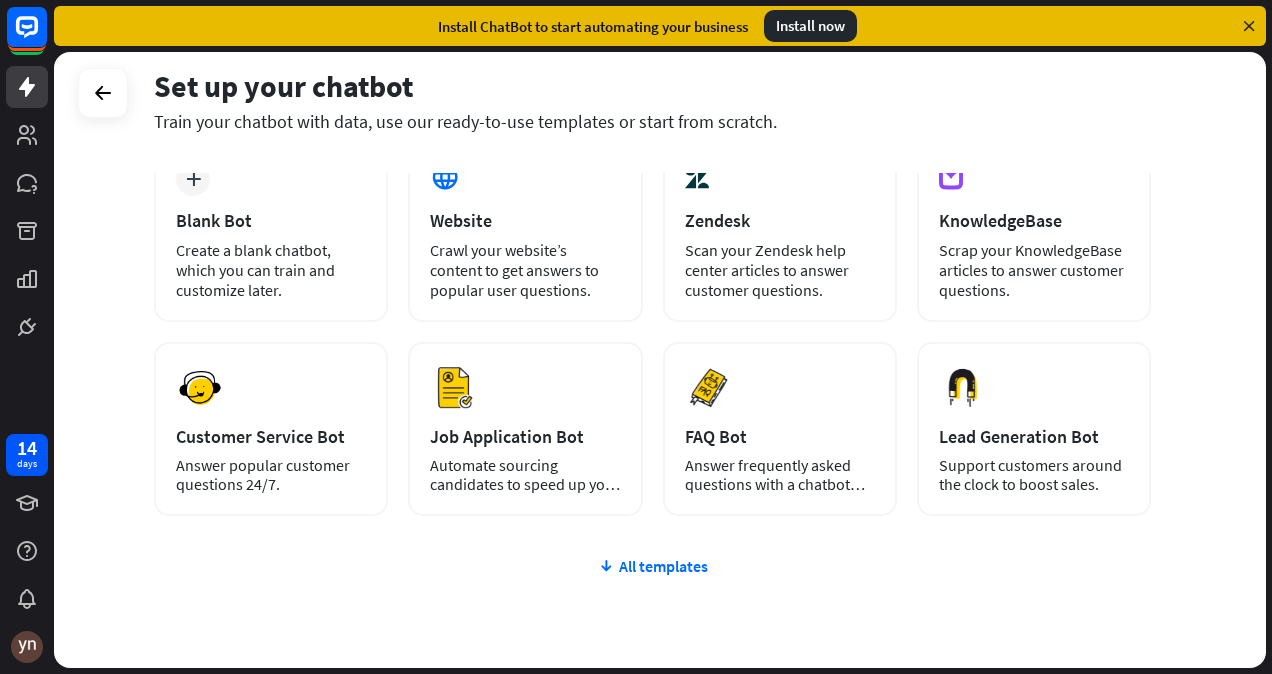 scroll, scrollTop: 0, scrollLeft: 0, axis: both 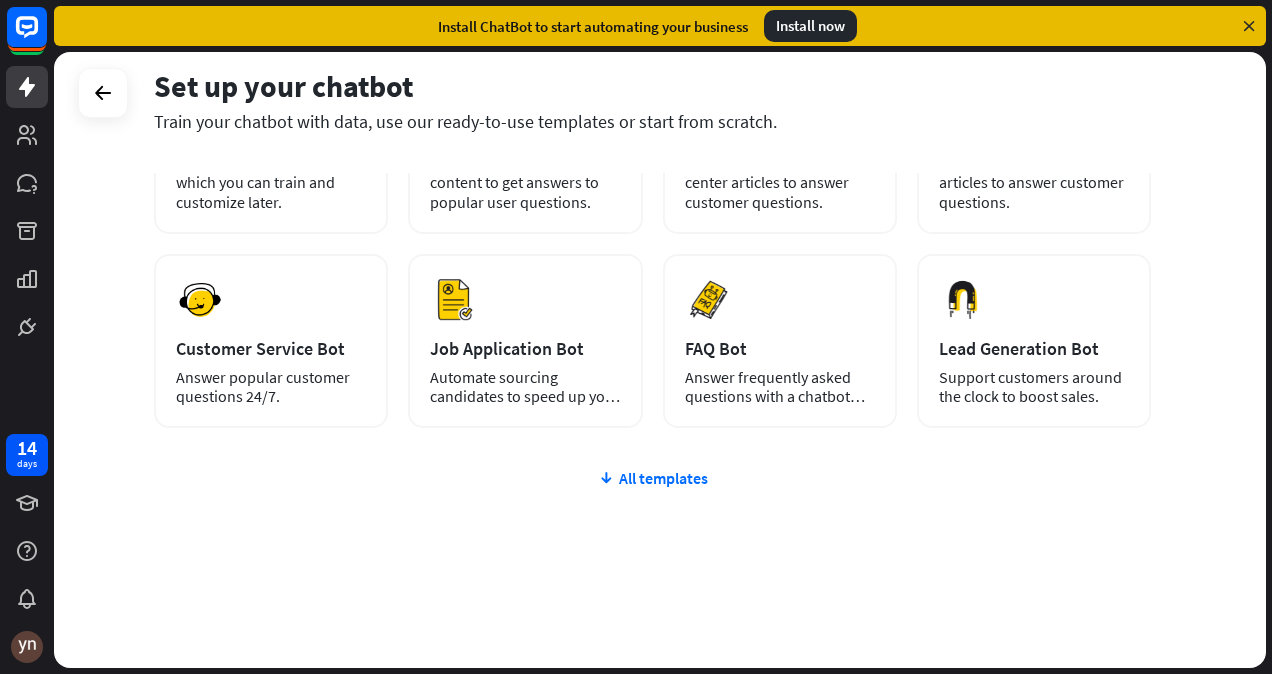 drag, startPoint x: 123, startPoint y: 175, endPoint x: 1198, endPoint y: 415, distance: 1101.465 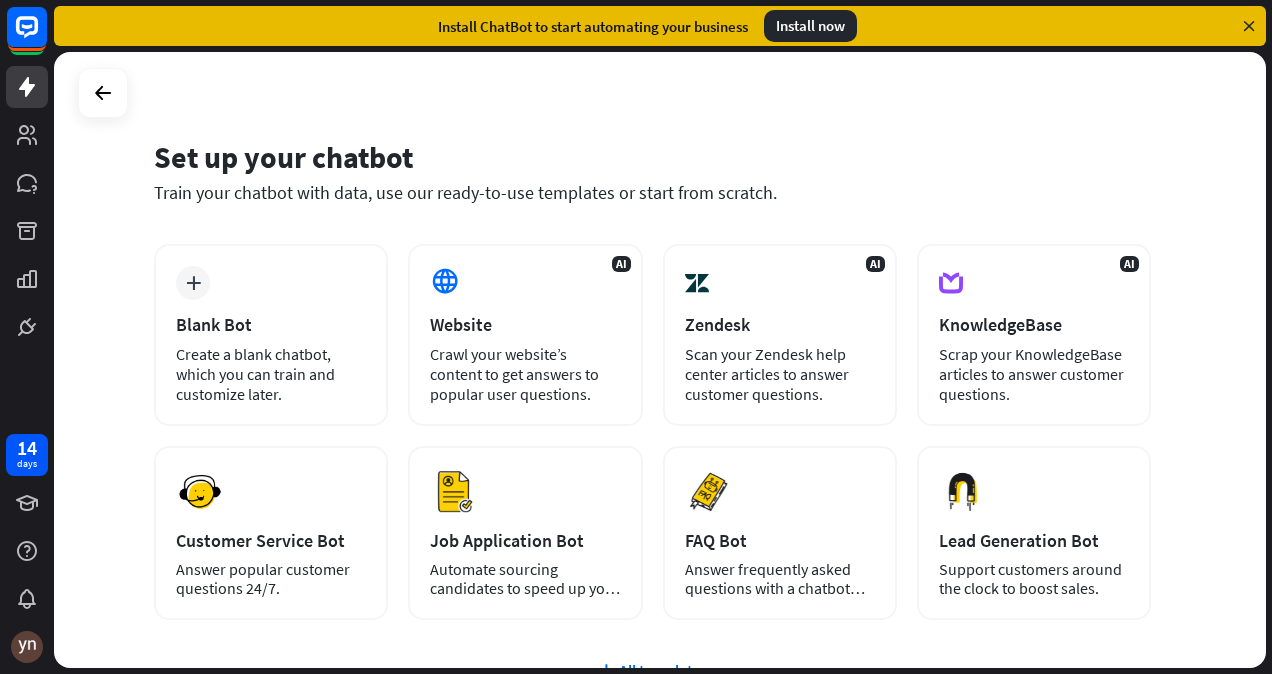 scroll, scrollTop: 0, scrollLeft: 0, axis: both 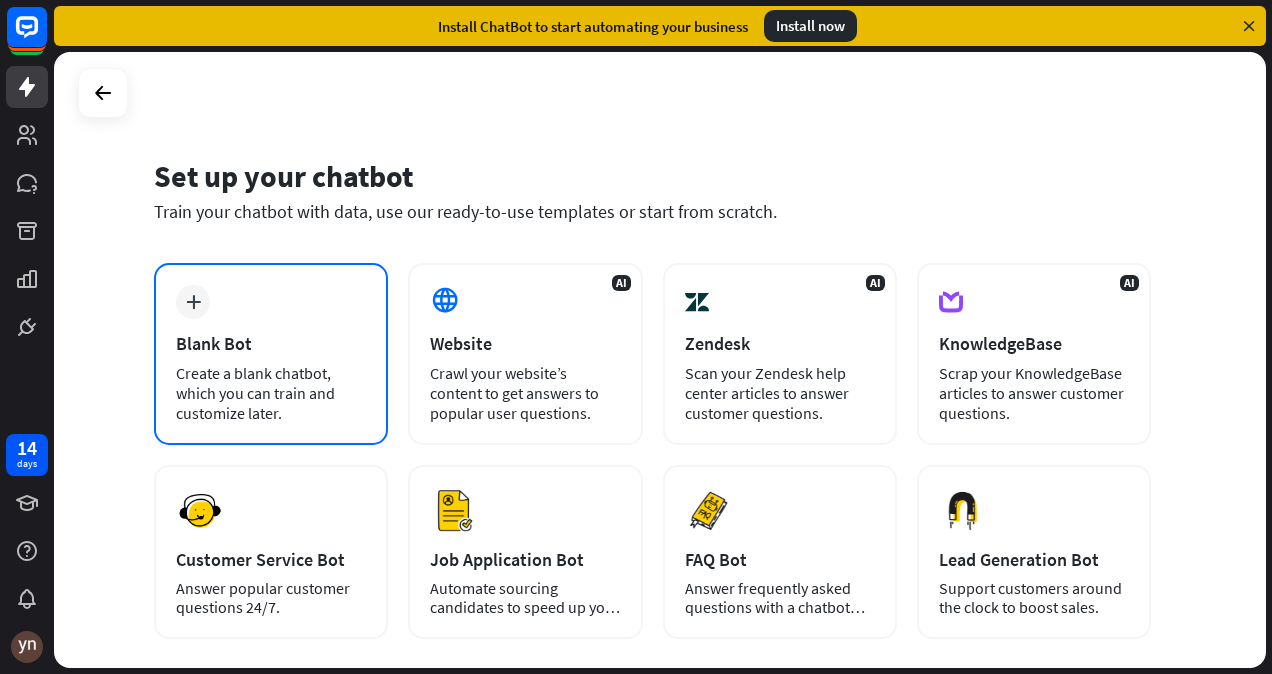 click on "plus   Blank Bot
Create a blank chatbot, which you can train and
customize later." at bounding box center (271, 354) 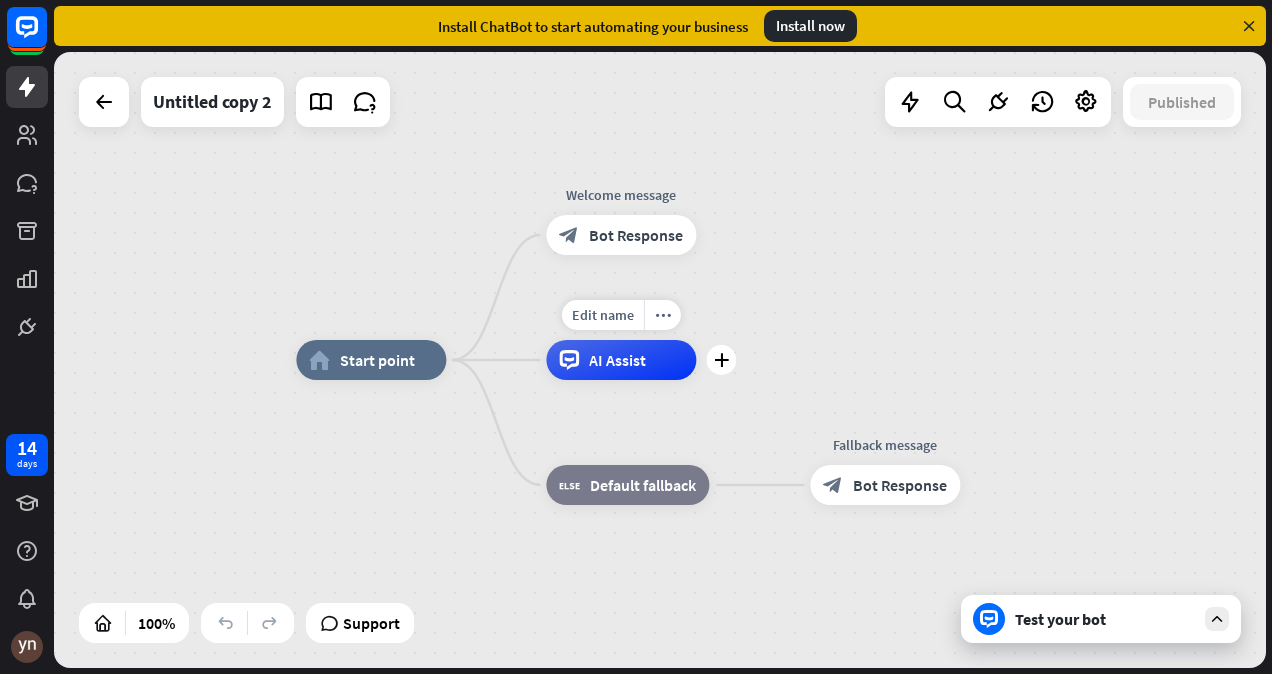 click on "AI Assist" at bounding box center (617, 360) 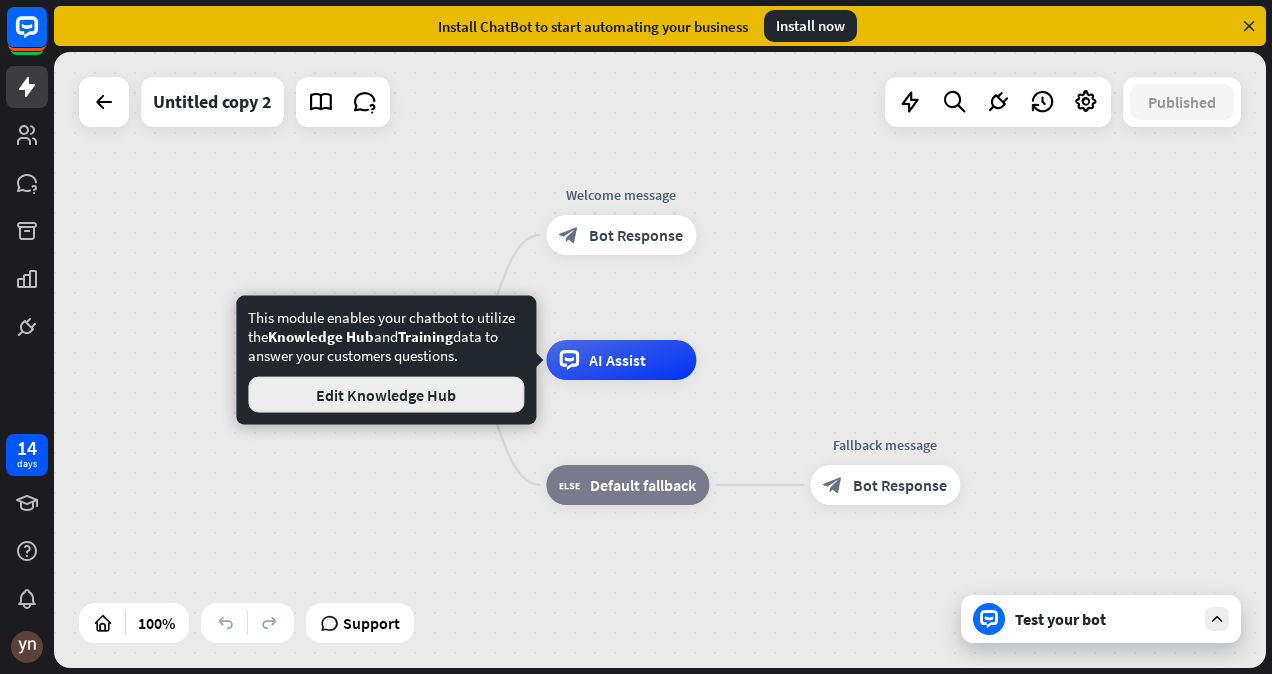 click on "Edit Knowledge Hub" at bounding box center [386, 395] 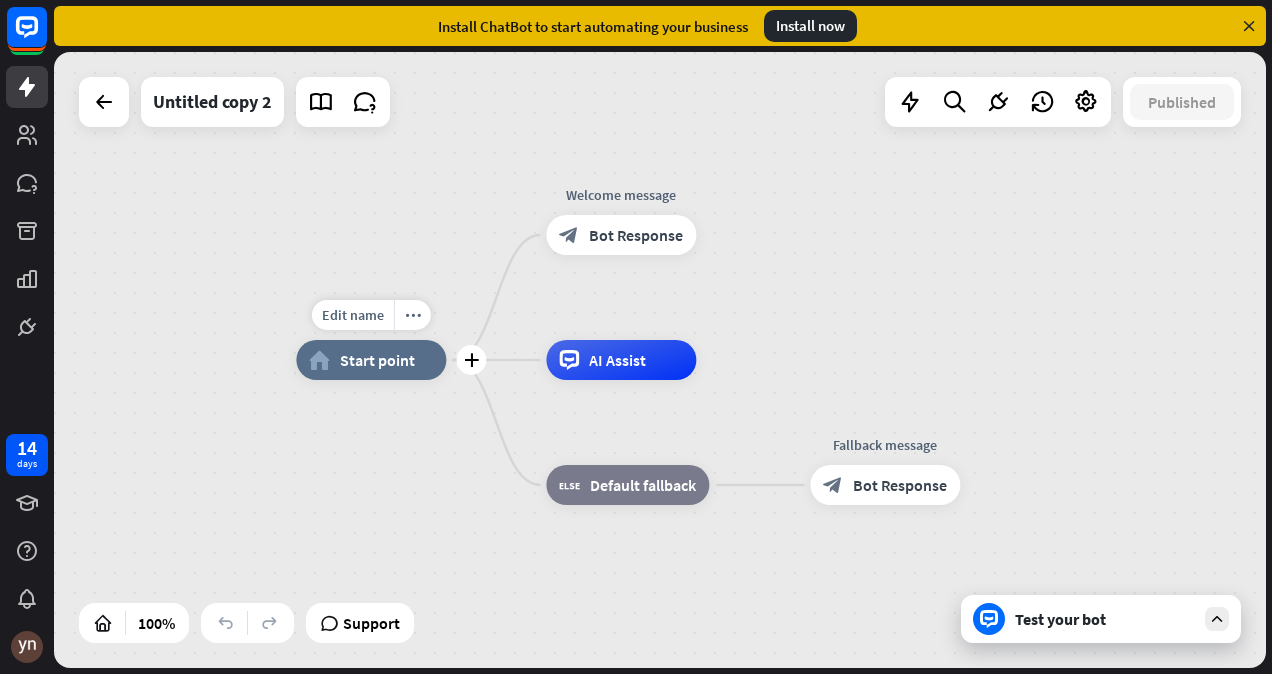 click on "home_2   Start point" at bounding box center [371, 360] 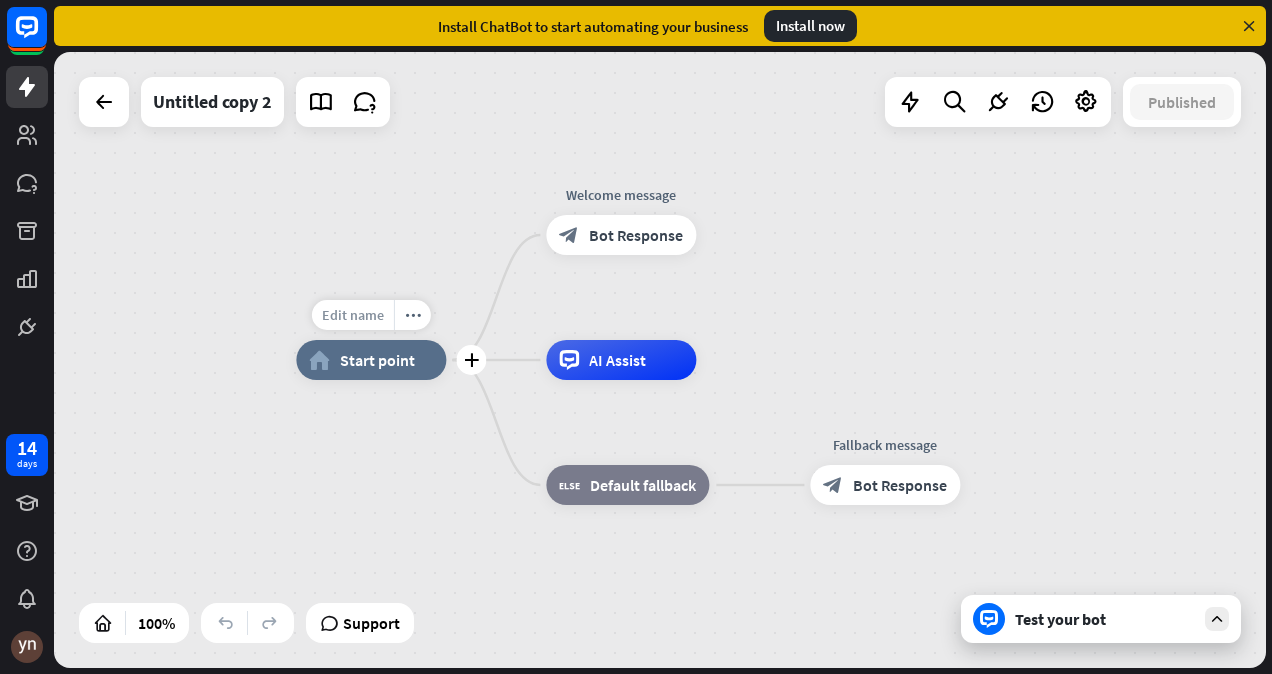click on "Edit name" at bounding box center (353, 315) 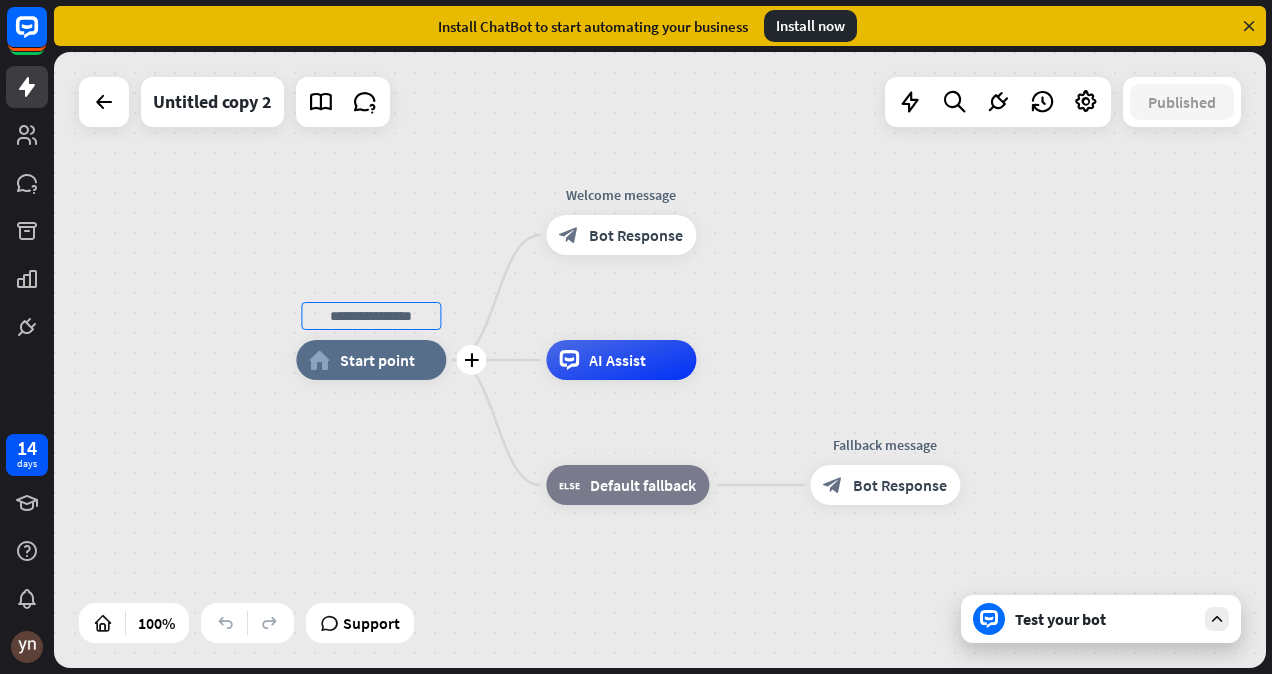 click on "plus     home_2   Start point                 Welcome message   block_bot_response   Bot Response                     AI Assist                   block_fallback   Default fallback                 Fallback message   block_bot_response   Bot Response" at bounding box center [902, 668] 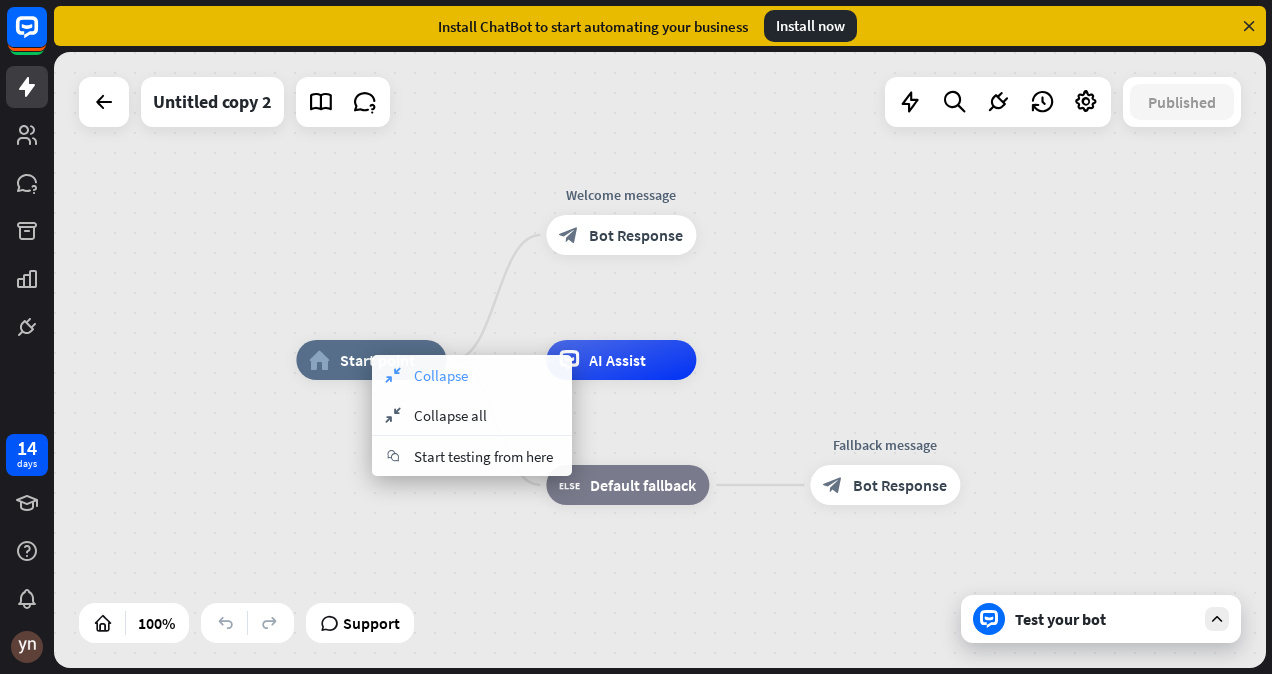 click on "Collapse" at bounding box center (441, 375) 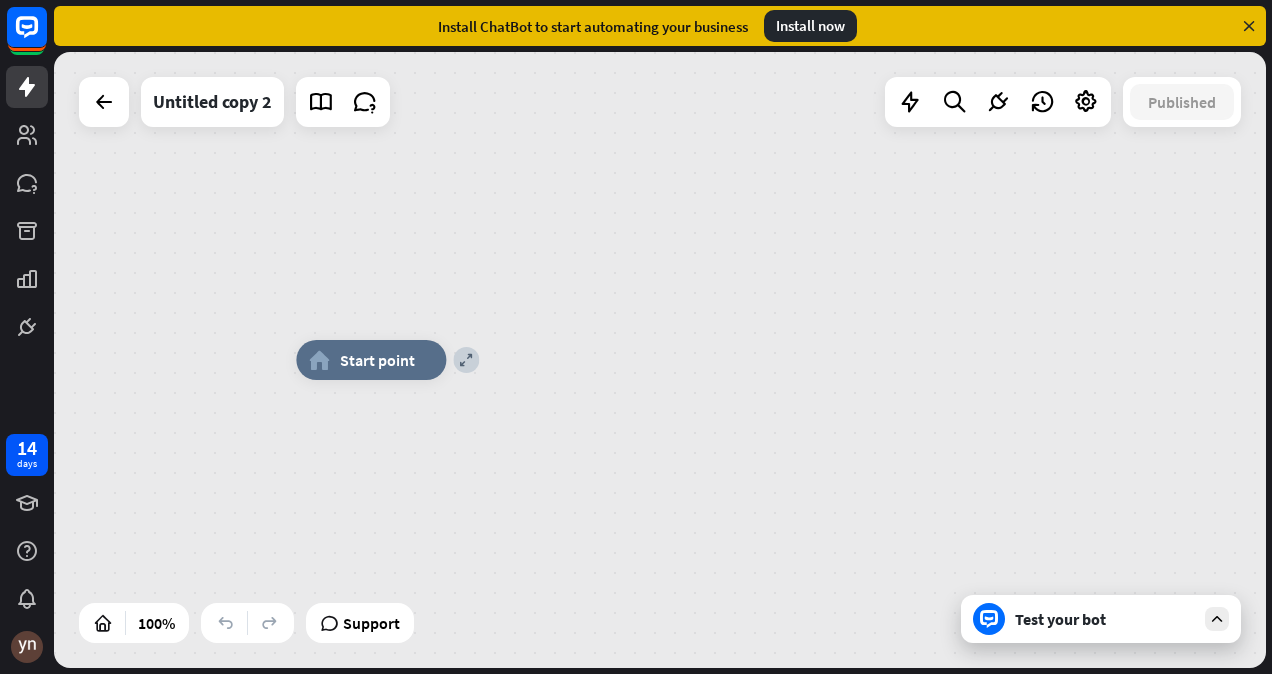 click on "Start point" at bounding box center [377, 360] 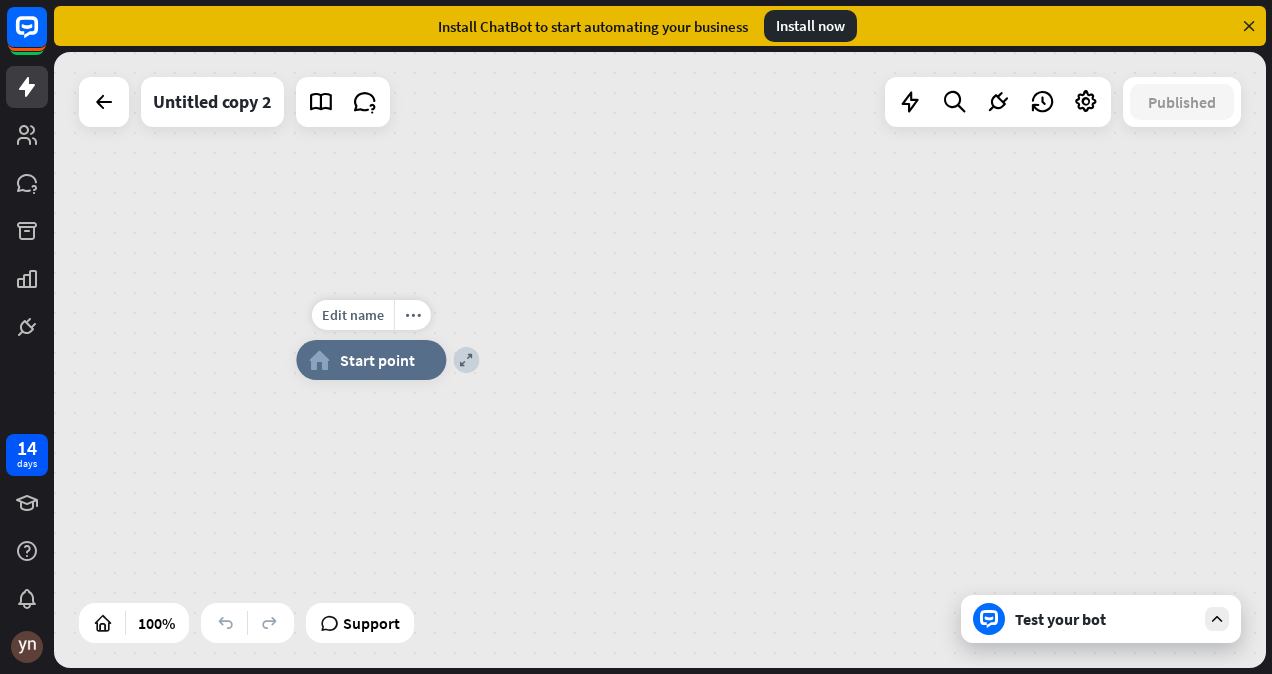 click on "Edit name   more_horiz     expand     home_2   Start point" at bounding box center [371, 360] 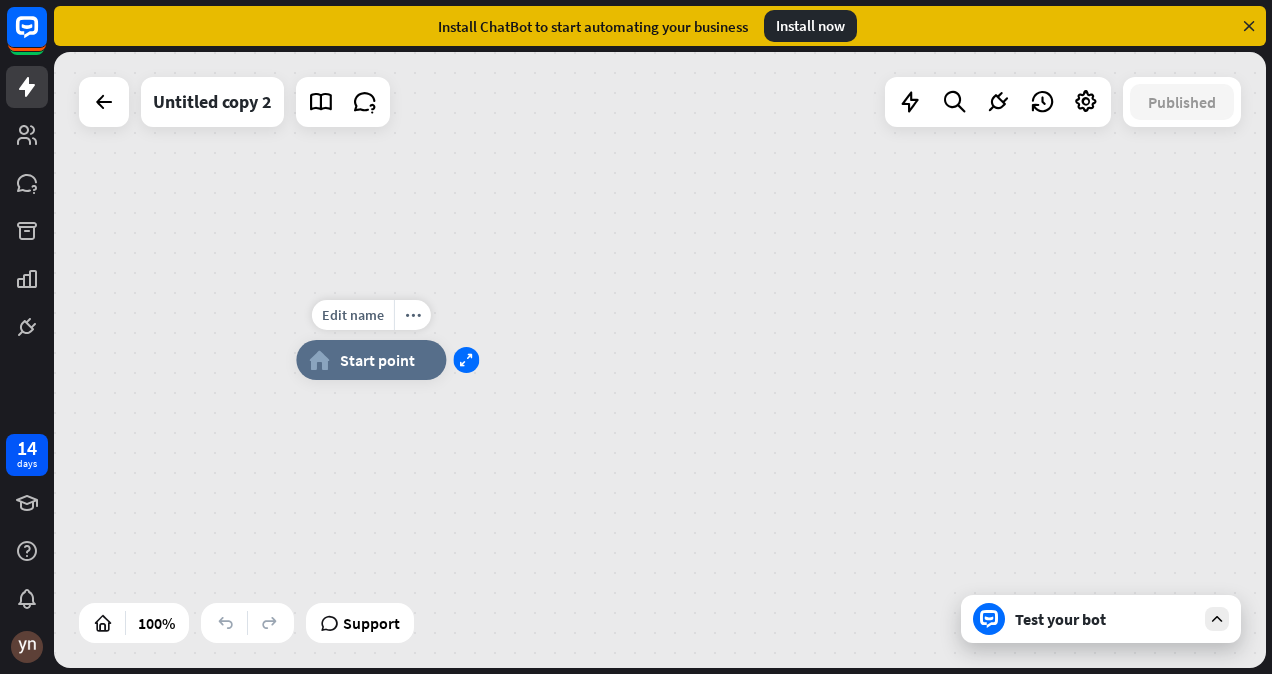 click on "expand" at bounding box center [466, 360] 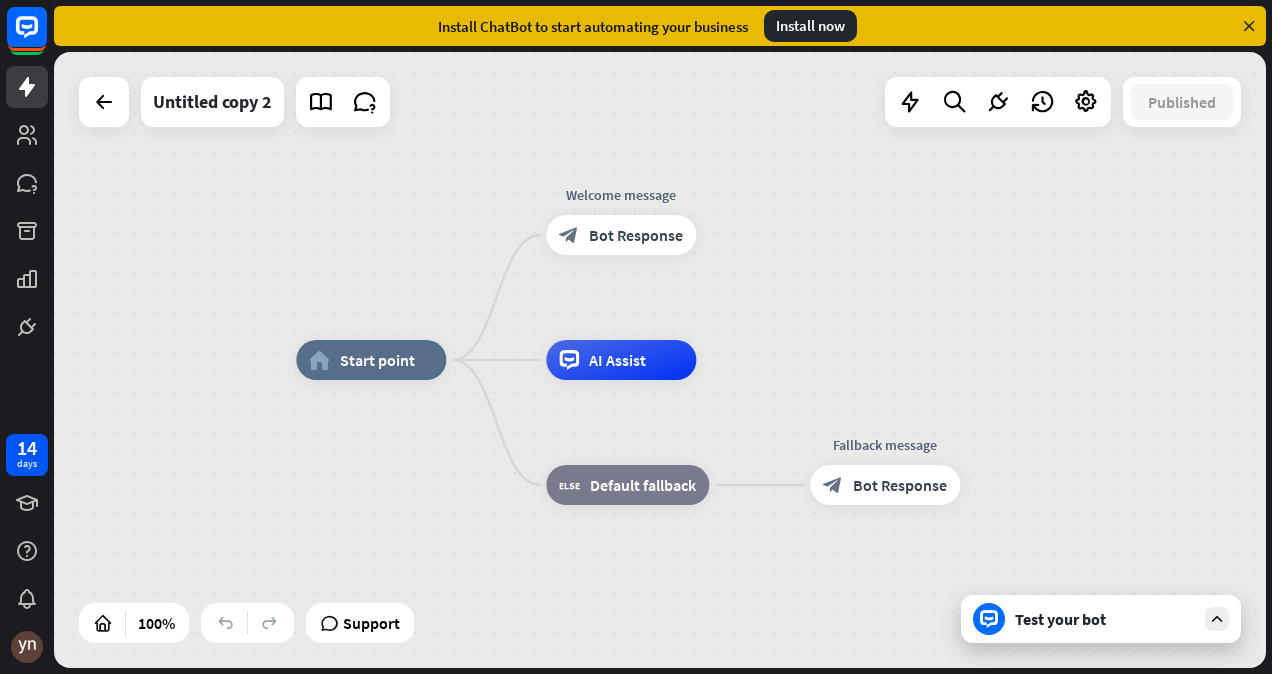 click on "home_2   Start point                 Welcome message   block_bot_response   Bot Response                     AI Assist                   block_fallback   Default fallback                 Fallback message   block_bot_response   Bot Response" at bounding box center [902, 668] 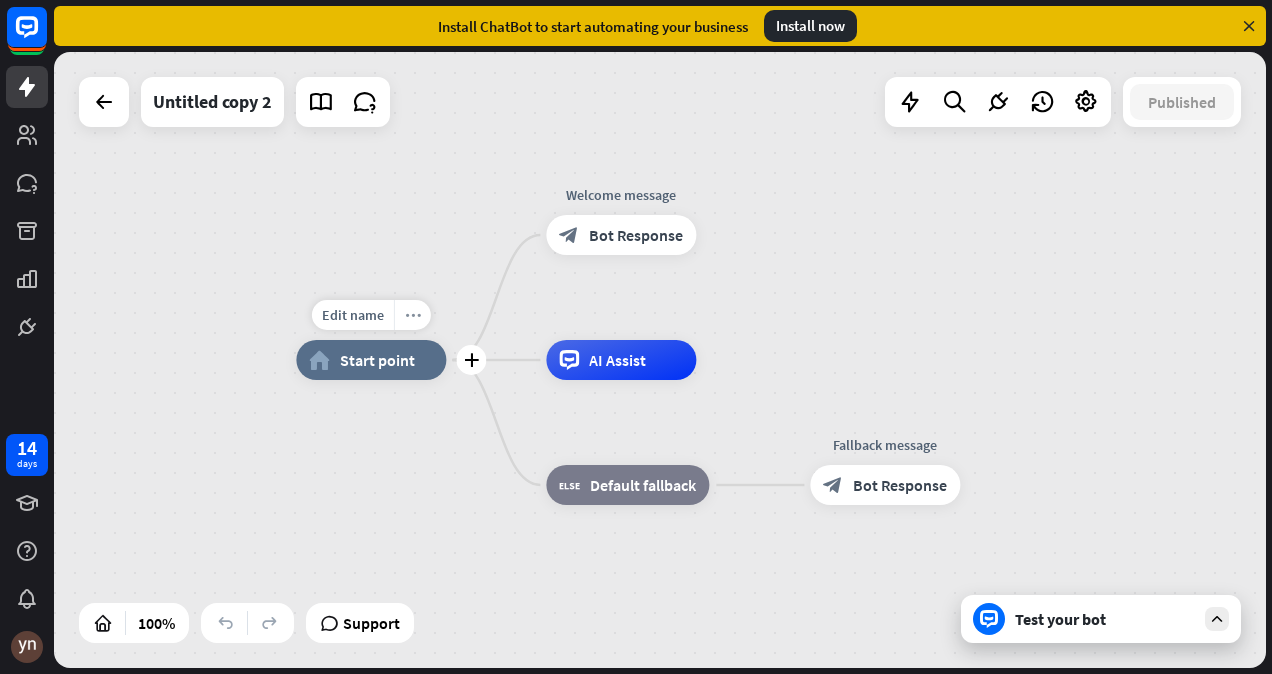 click on "more_horiz" at bounding box center [413, 315] 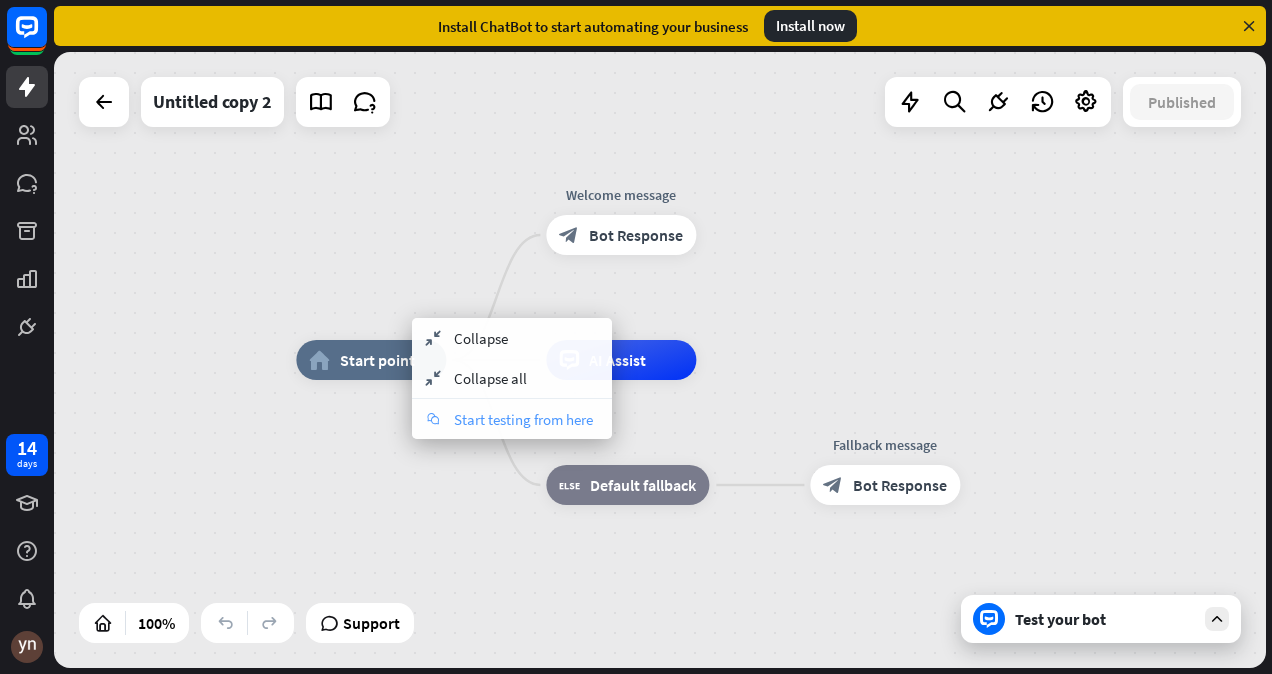 click on "Start testing from here" at bounding box center (523, 419) 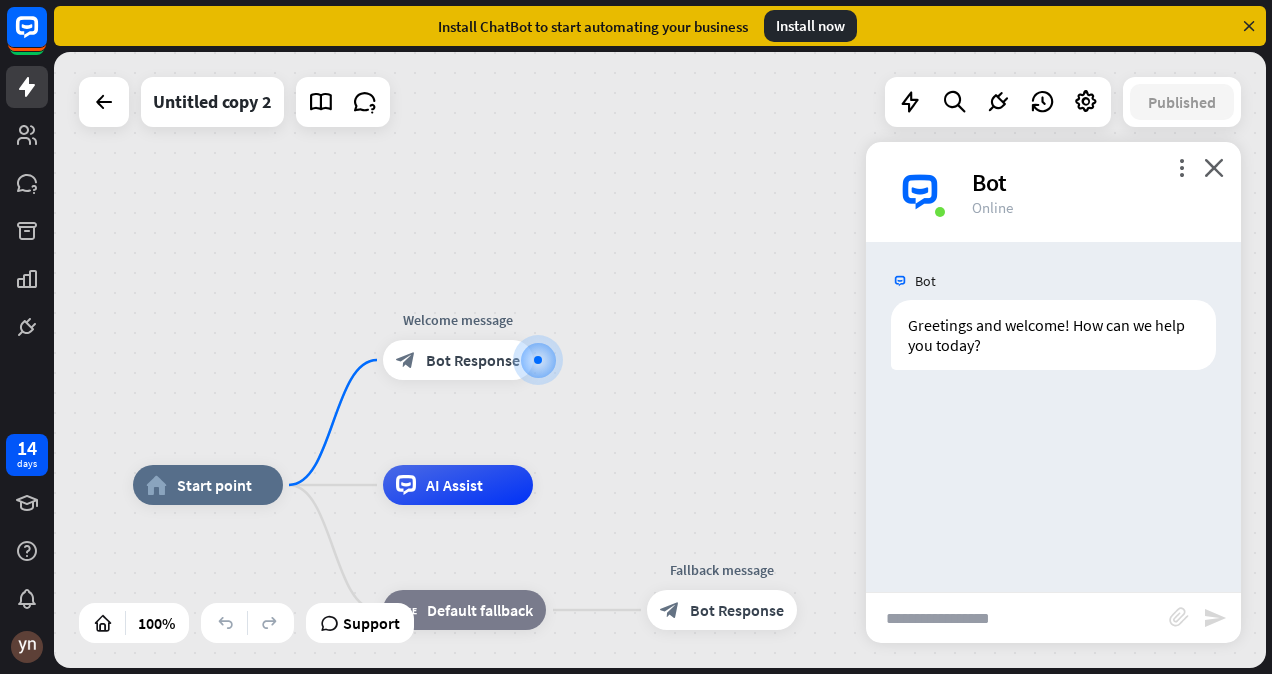 click at bounding box center [1017, 618] 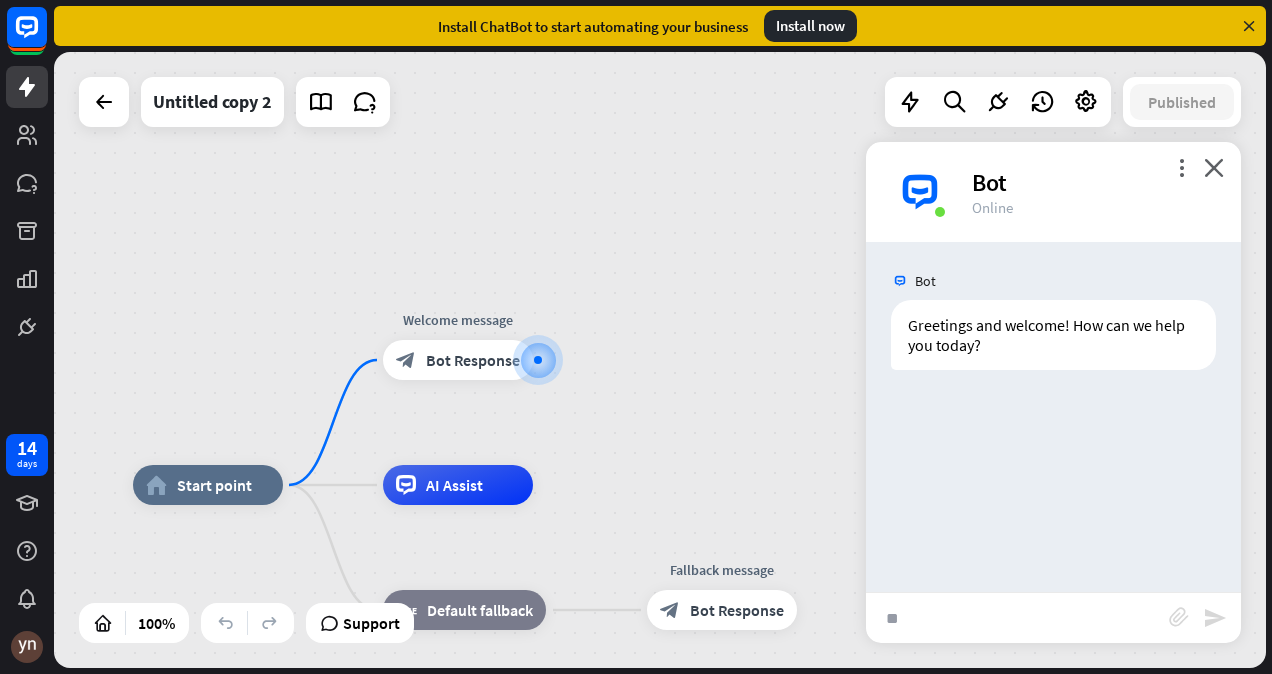 type on "**" 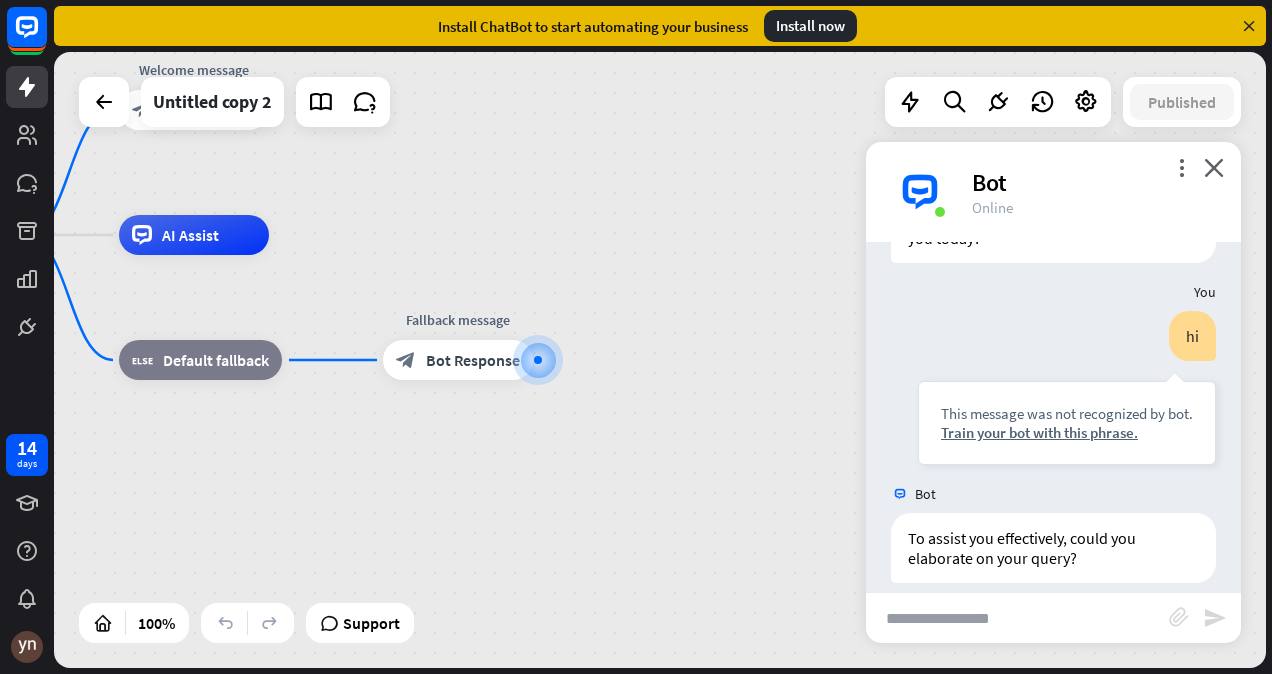 scroll, scrollTop: 127, scrollLeft: 0, axis: vertical 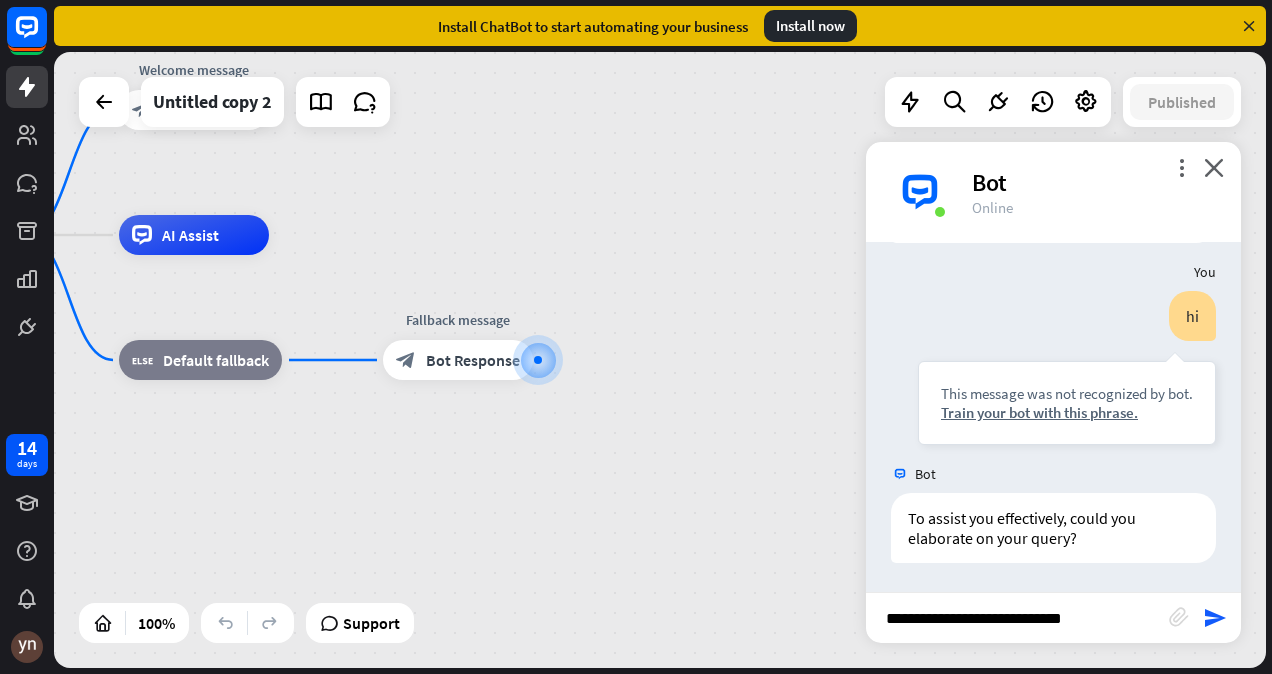 type on "**********" 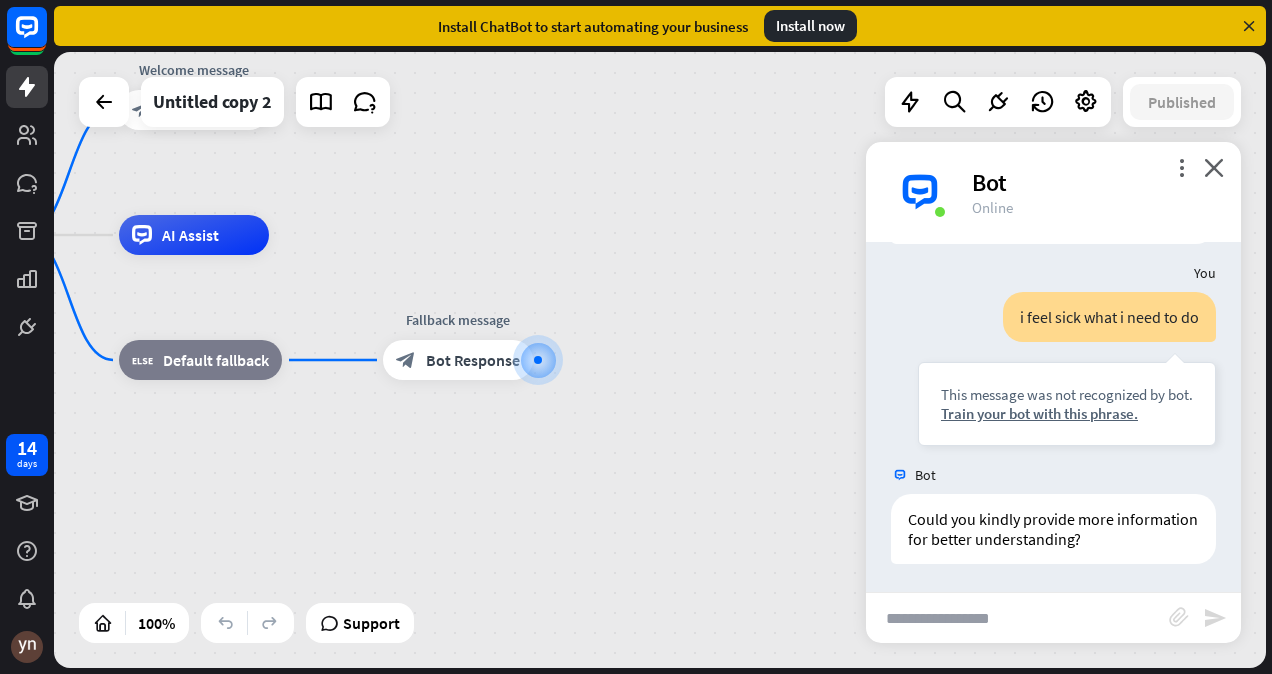 scroll, scrollTop: 446, scrollLeft: 0, axis: vertical 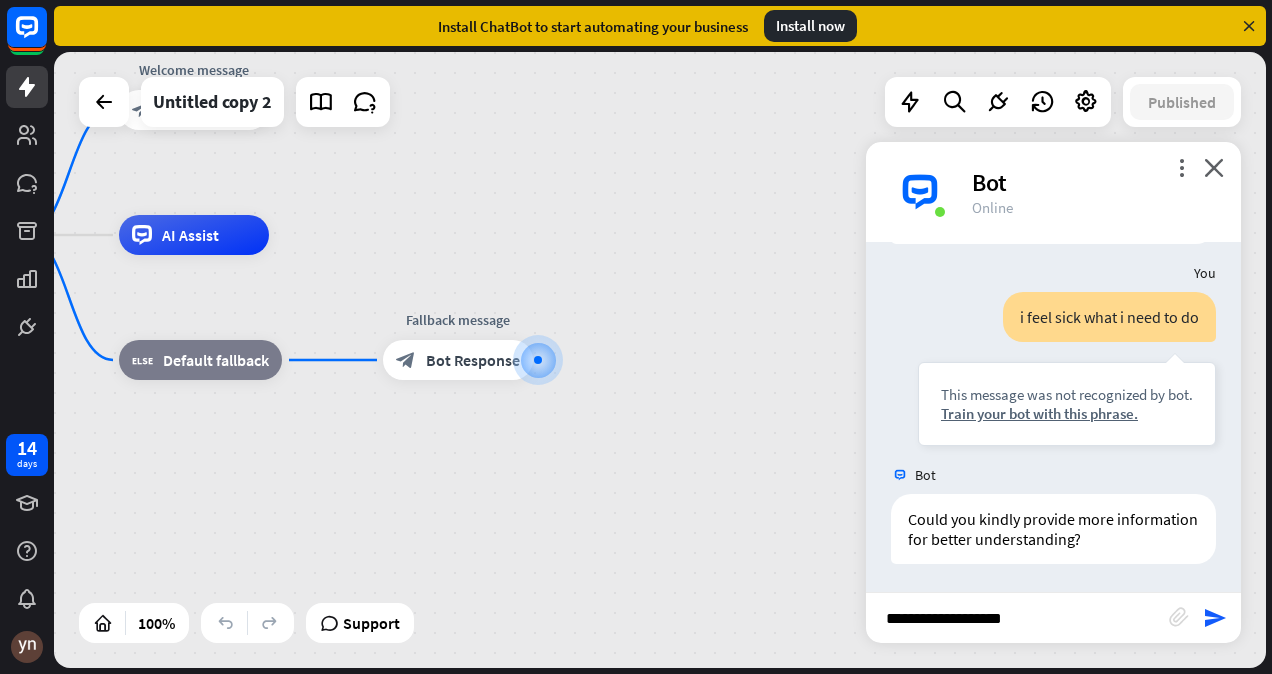type on "**********" 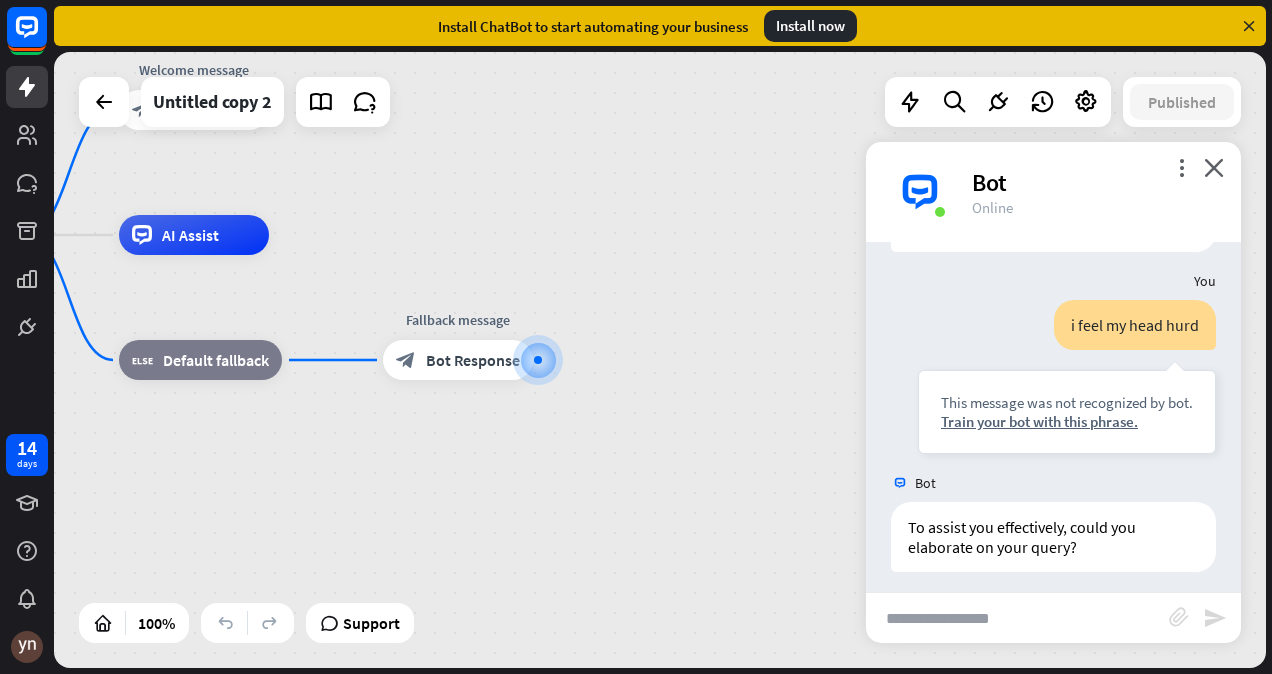 scroll, scrollTop: 766, scrollLeft: 0, axis: vertical 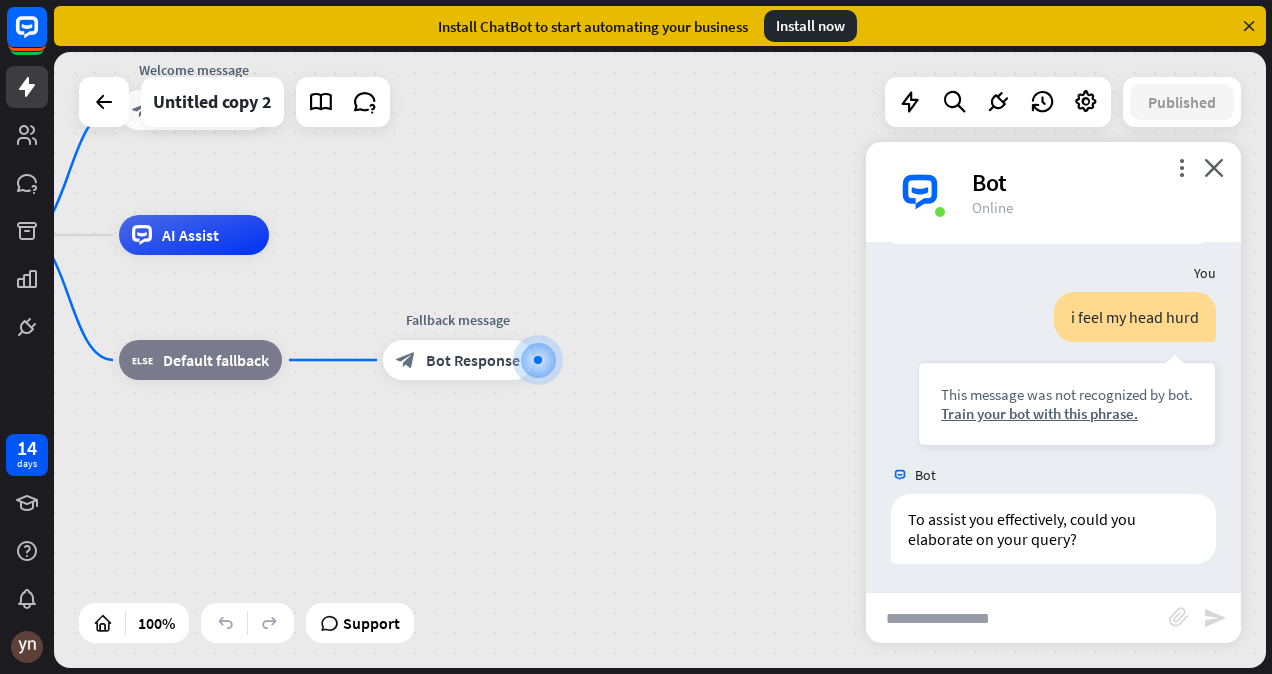 click at bounding box center [1017, 618] 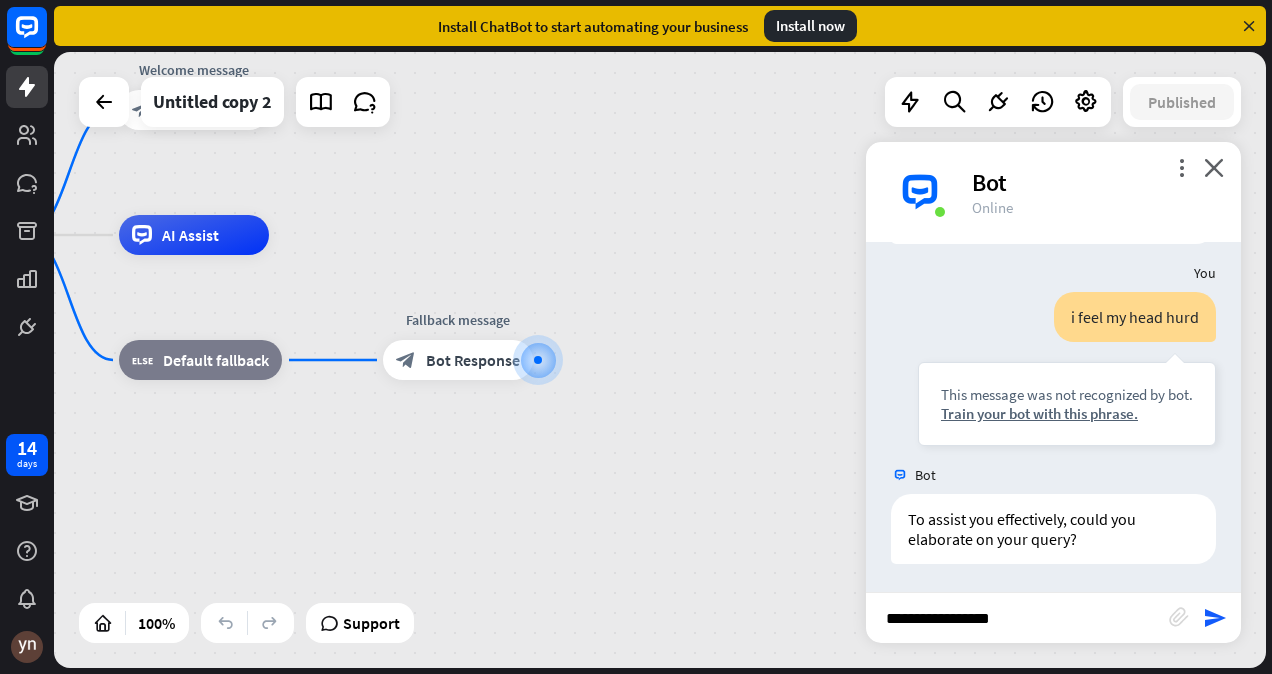 type on "**********" 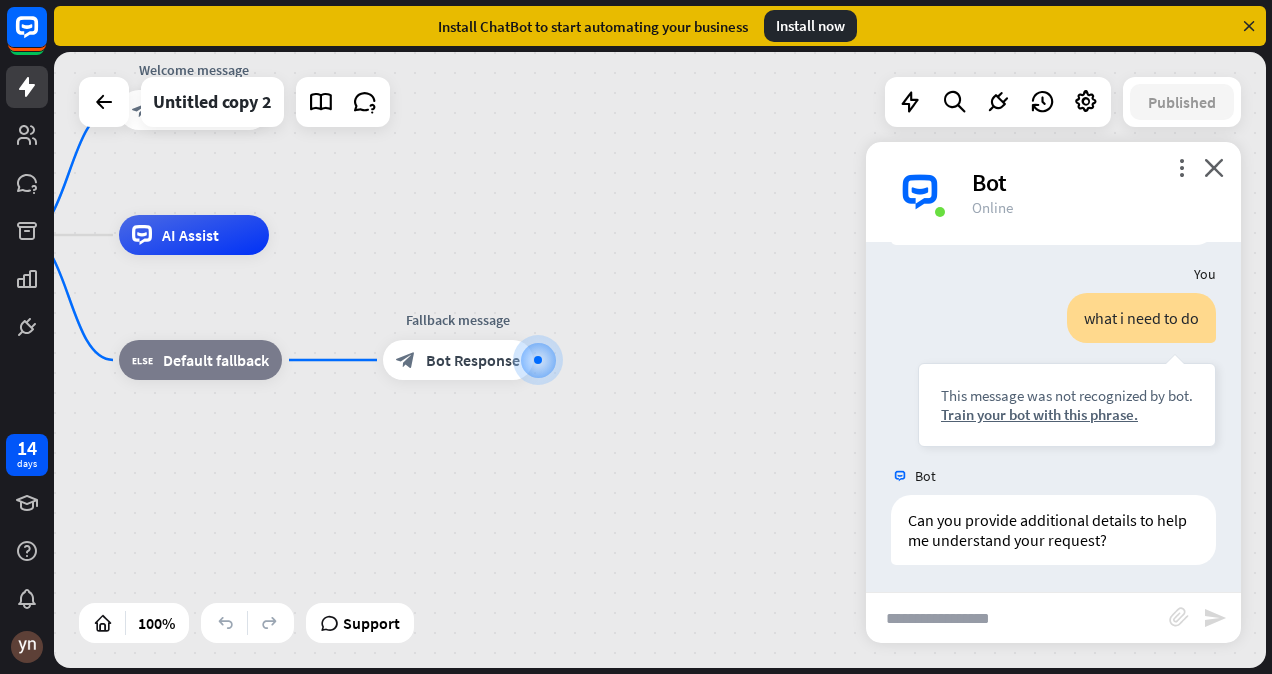 scroll, scrollTop: 1086, scrollLeft: 0, axis: vertical 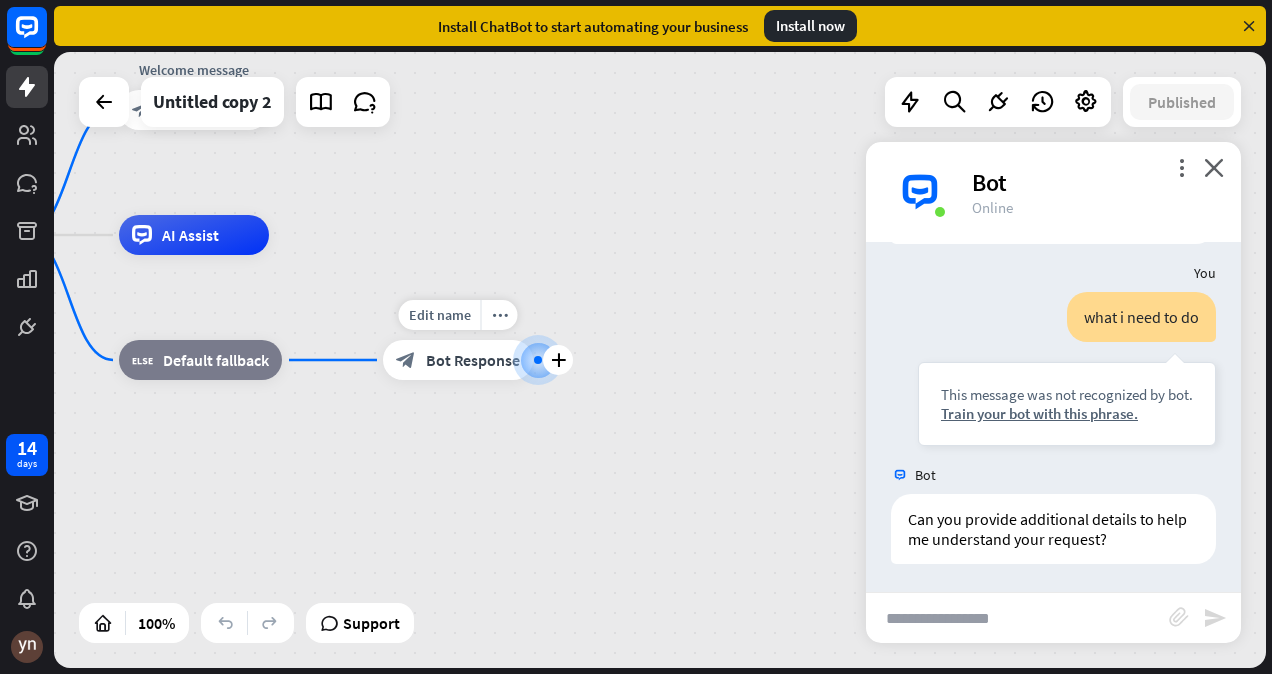 click on "Bot Response" at bounding box center (473, 360) 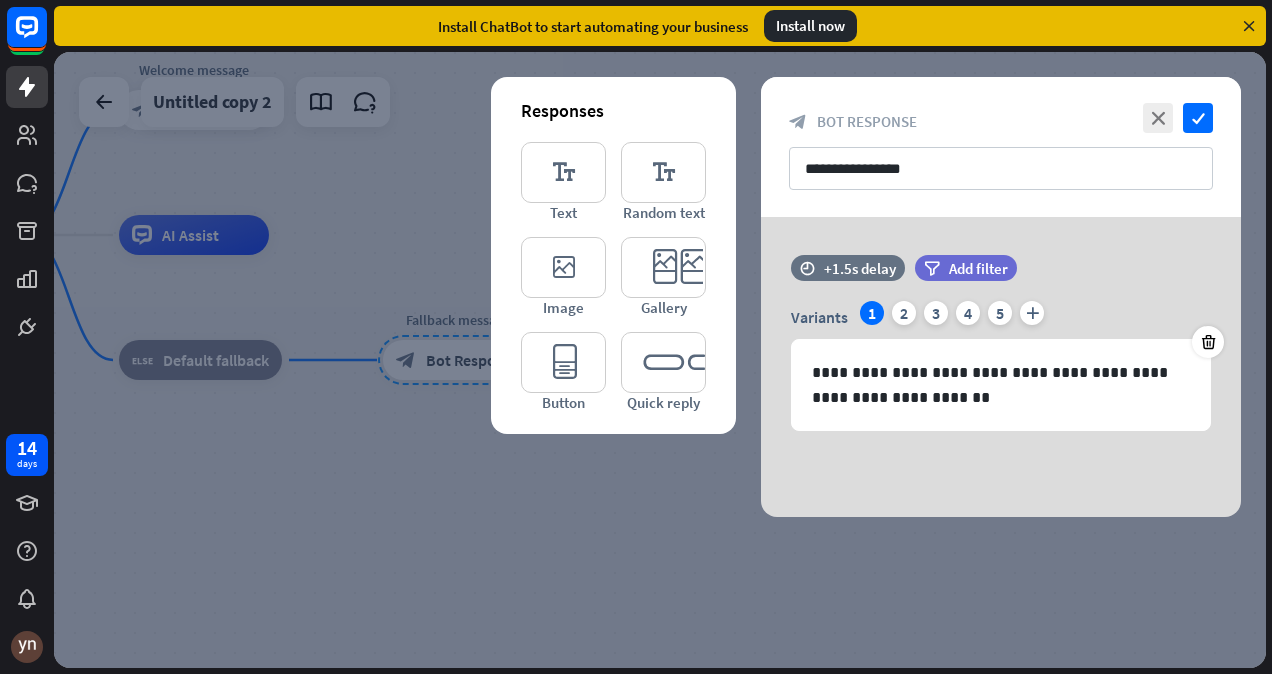 click on "**********" at bounding box center [1001, 367] 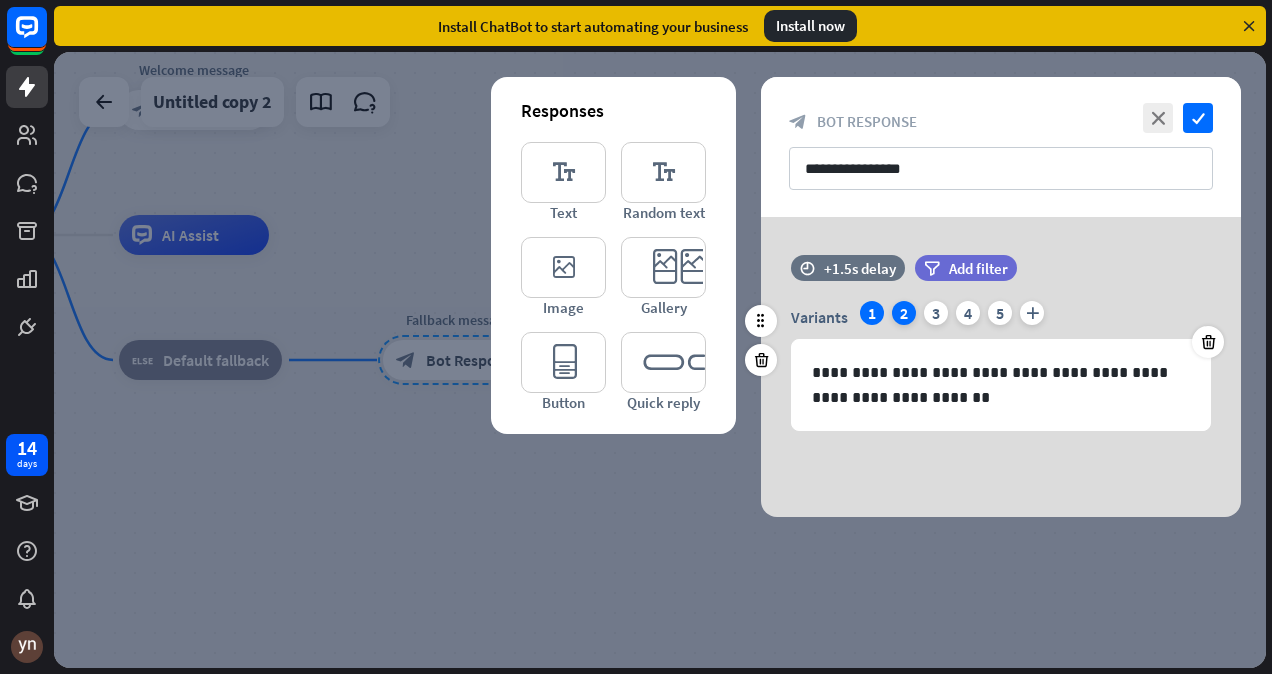 click on "2" at bounding box center [904, 313] 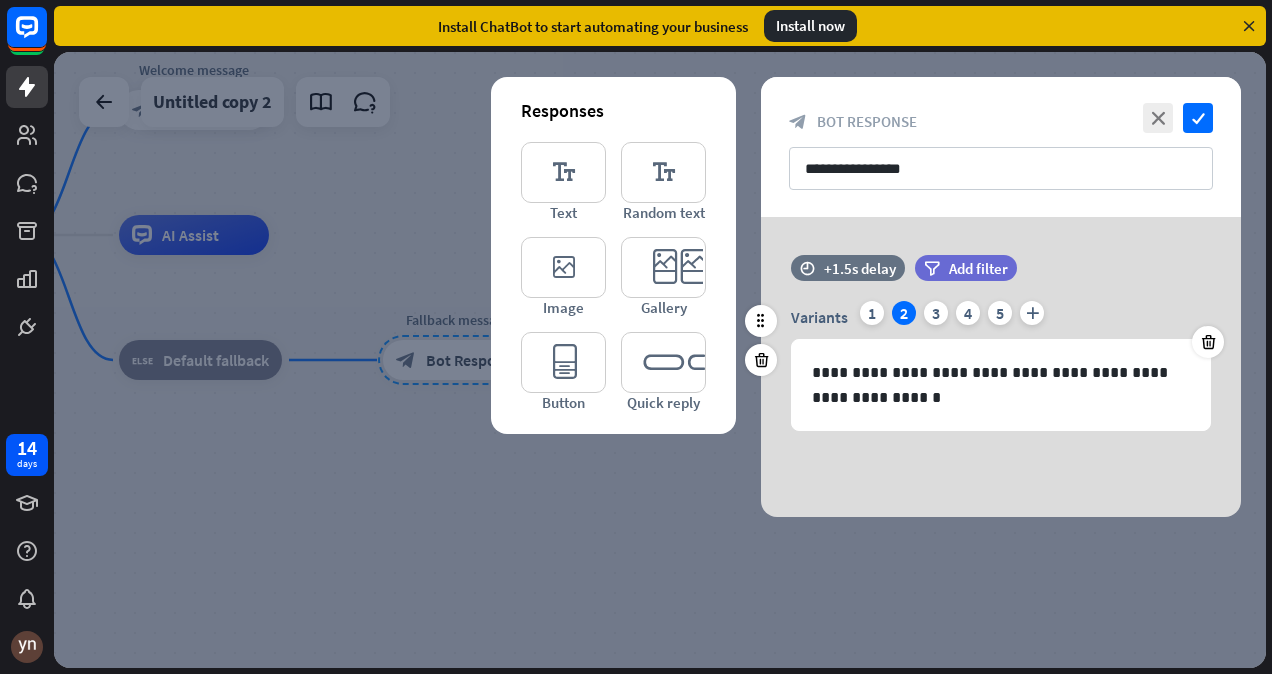 click on "Variants
1
2
3
4
5
plus" at bounding box center (1001, 317) 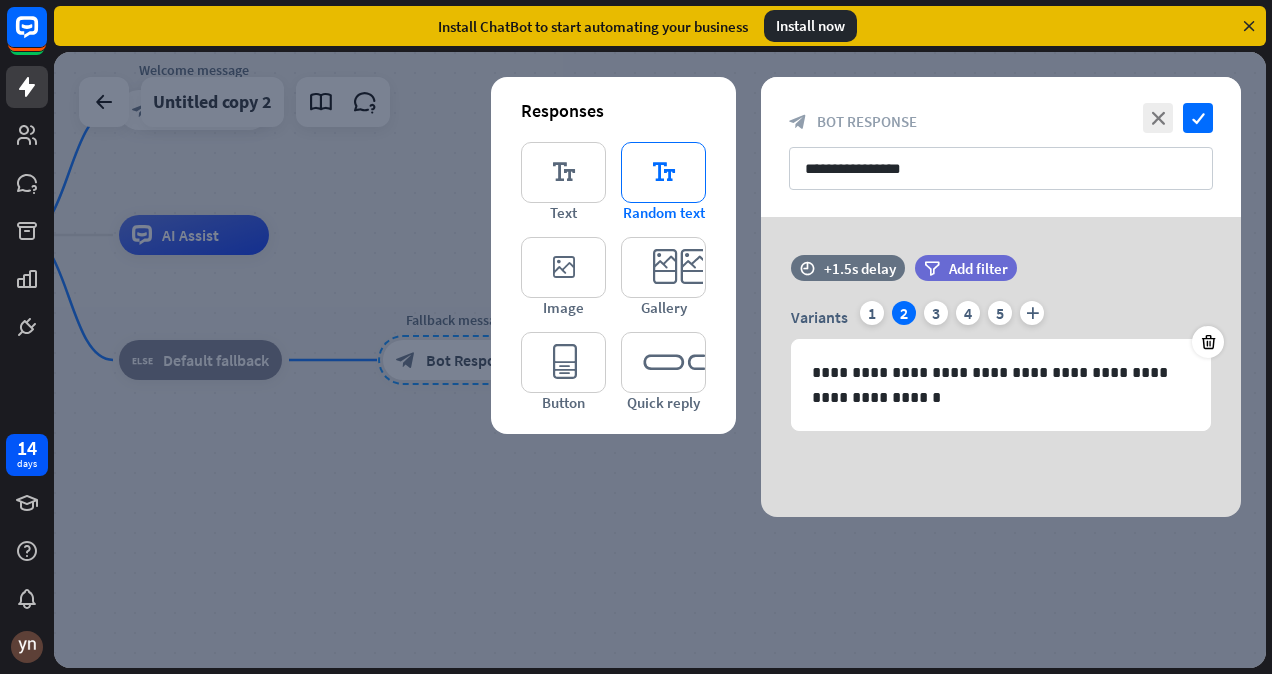 click on "editor_text" at bounding box center [663, 172] 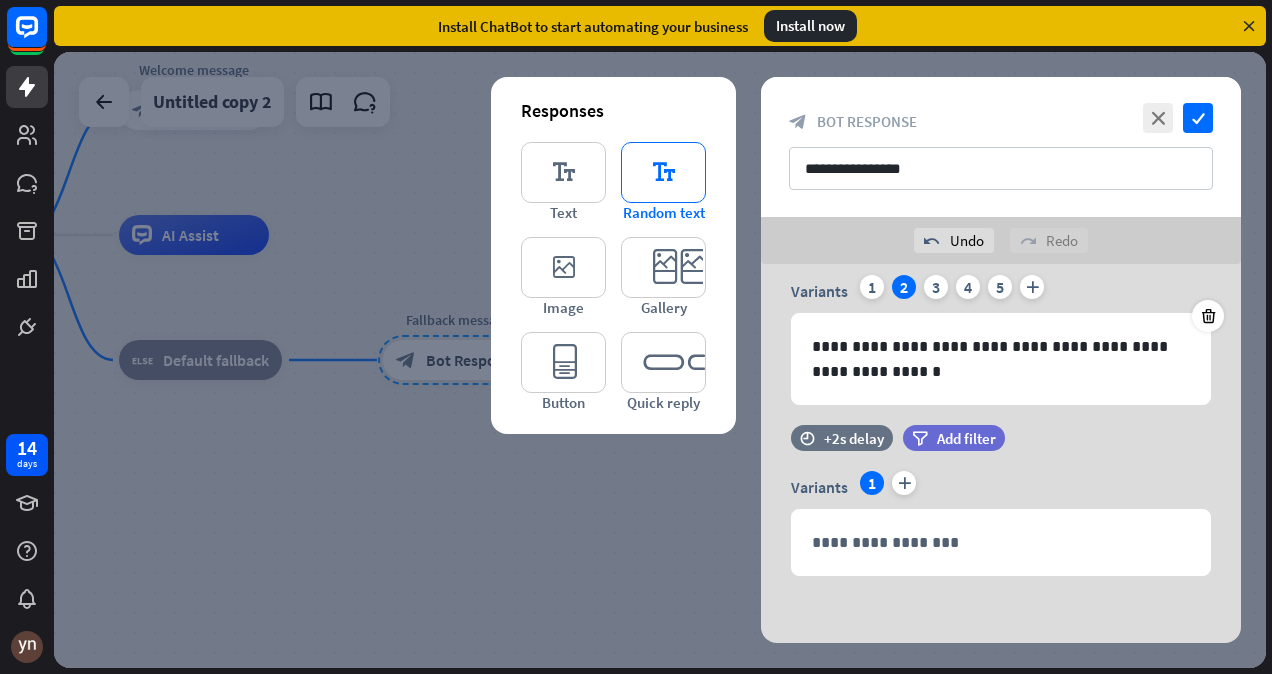 scroll, scrollTop: 75, scrollLeft: 0, axis: vertical 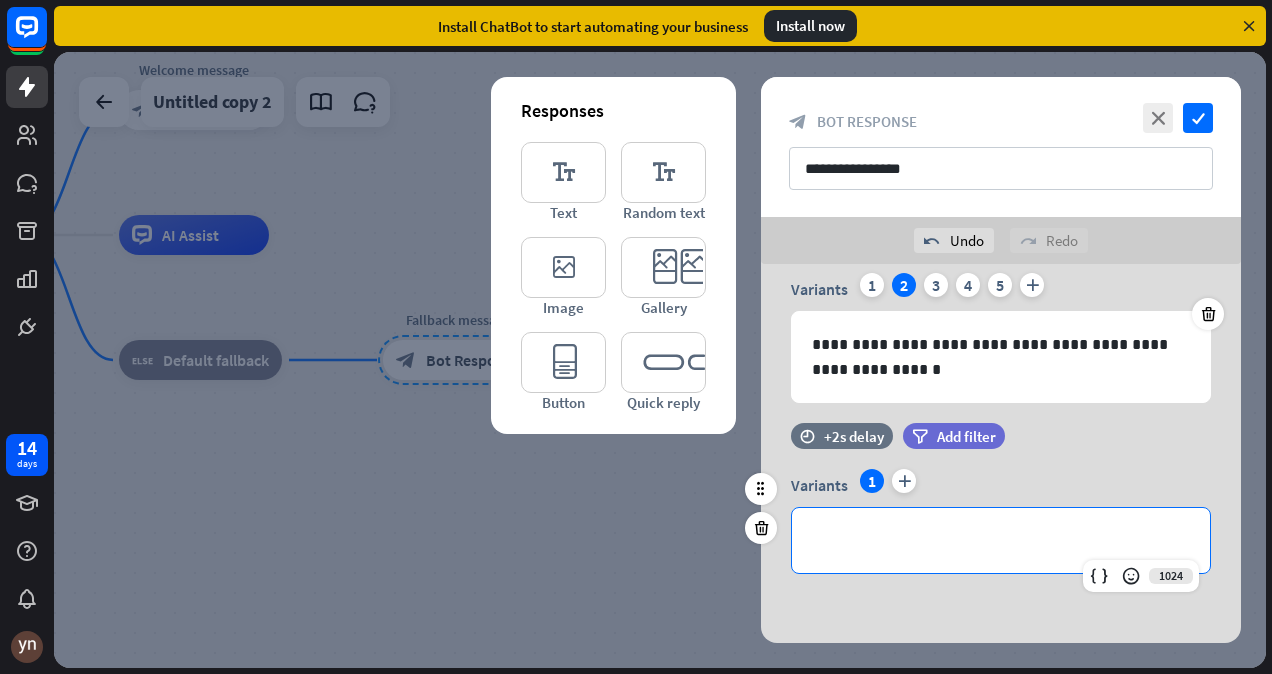 click on "**********" at bounding box center (1001, 540) 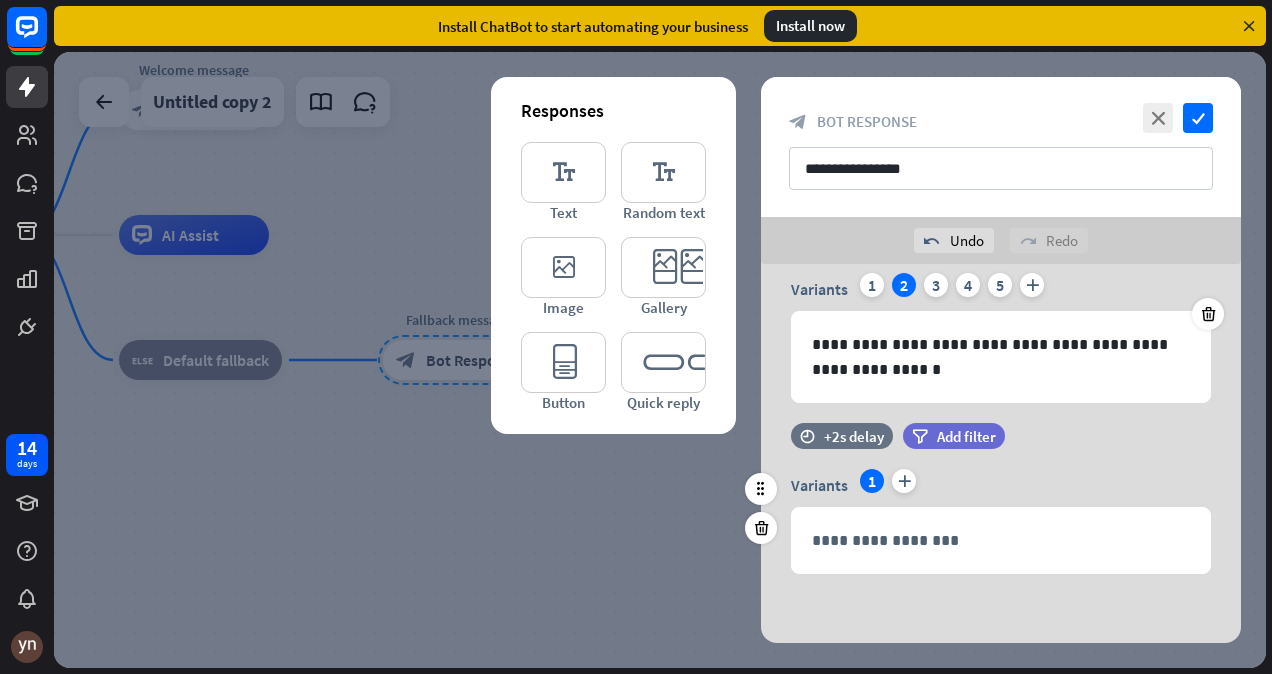 click on "filter   Add filter" at bounding box center [1004, 446] 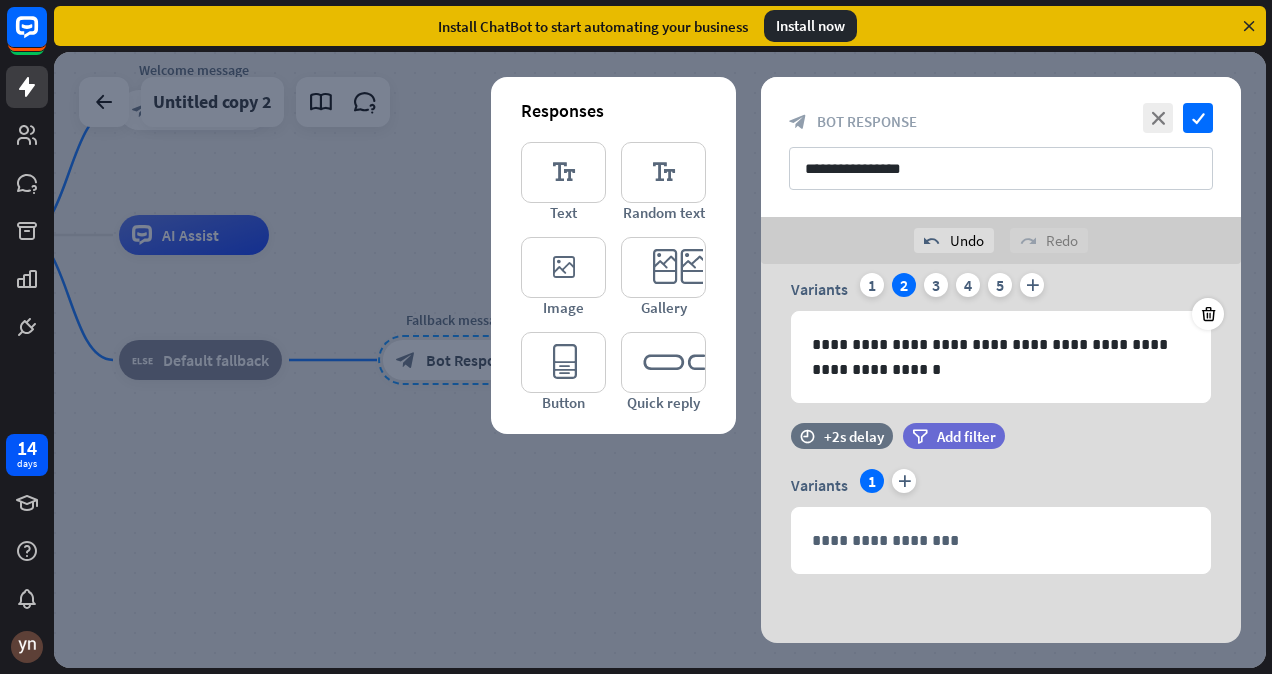 click at bounding box center (660, 360) 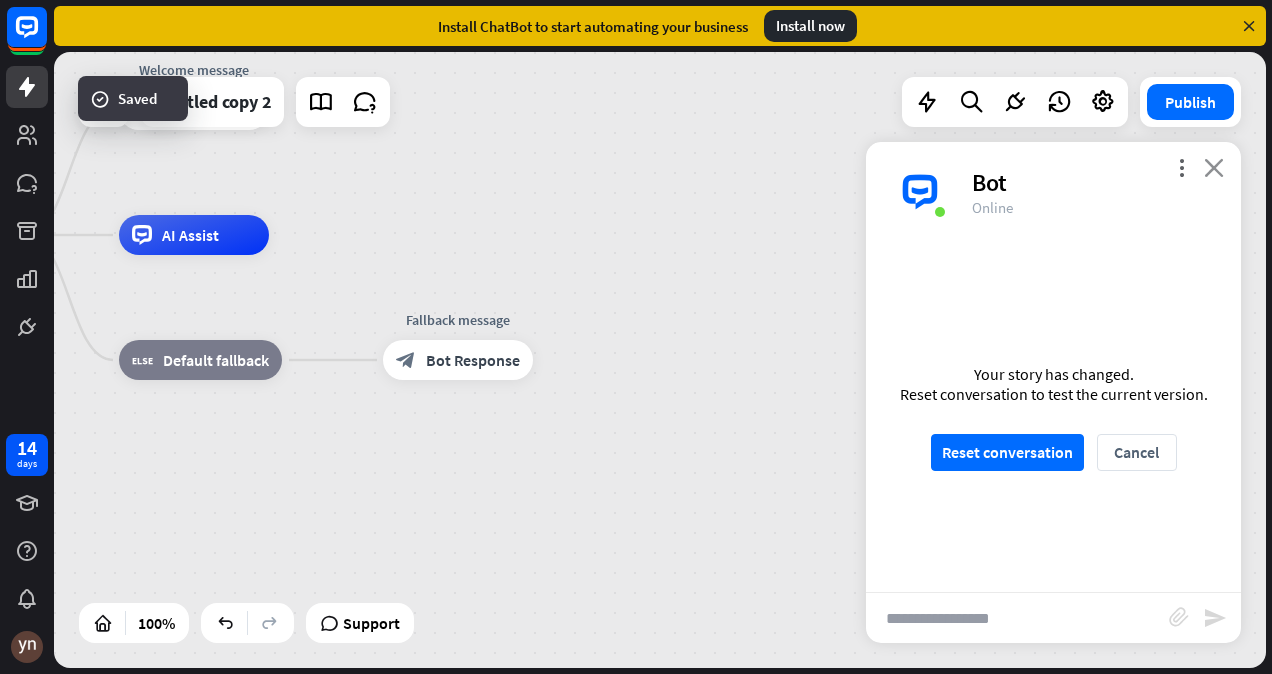 click on "close" at bounding box center (1214, 167) 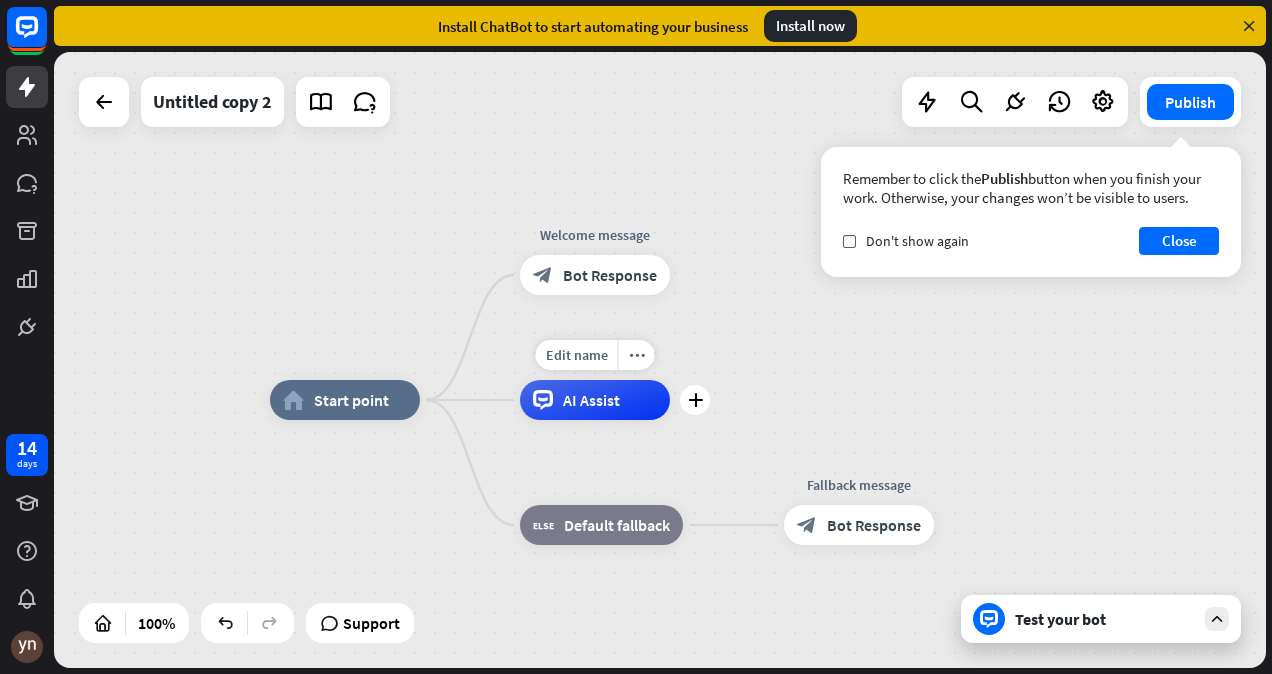 click on "AI Assist" at bounding box center (595, 400) 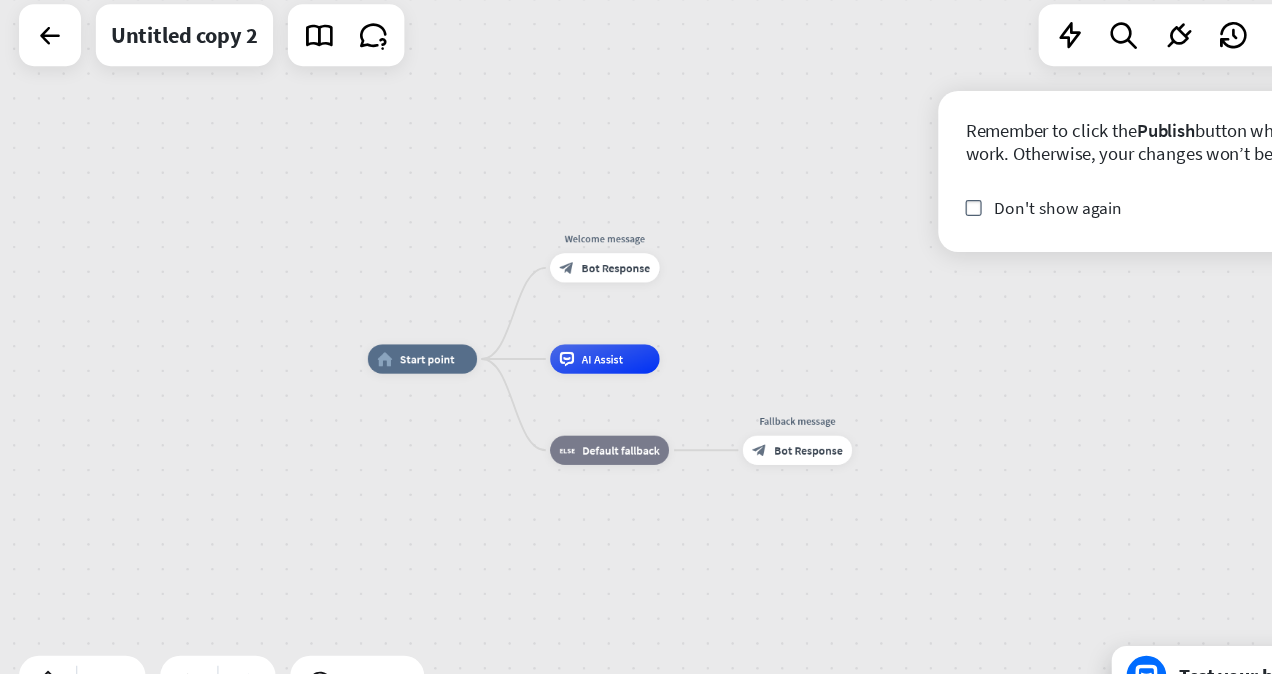click on "Remember to click the
Publish
button when you finish your work. Otherwise, your changes won’t
be visible to users." at bounding box center (1031, 188) 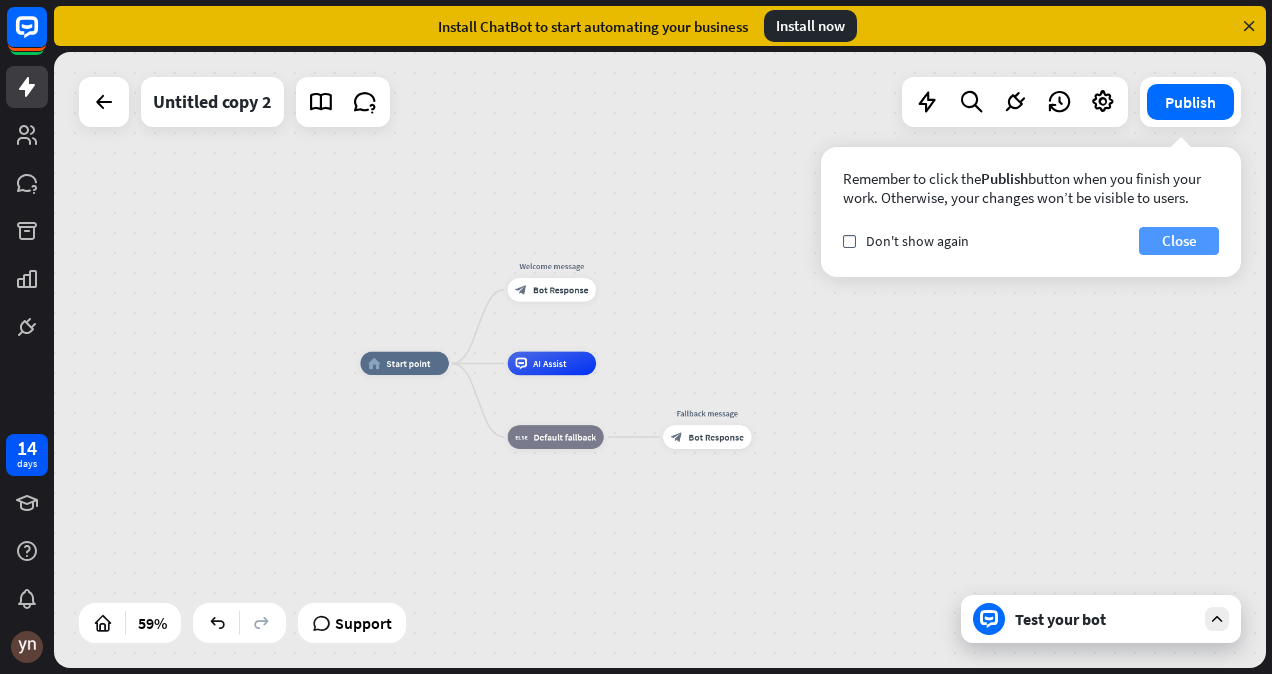 click on "Close" at bounding box center [1179, 241] 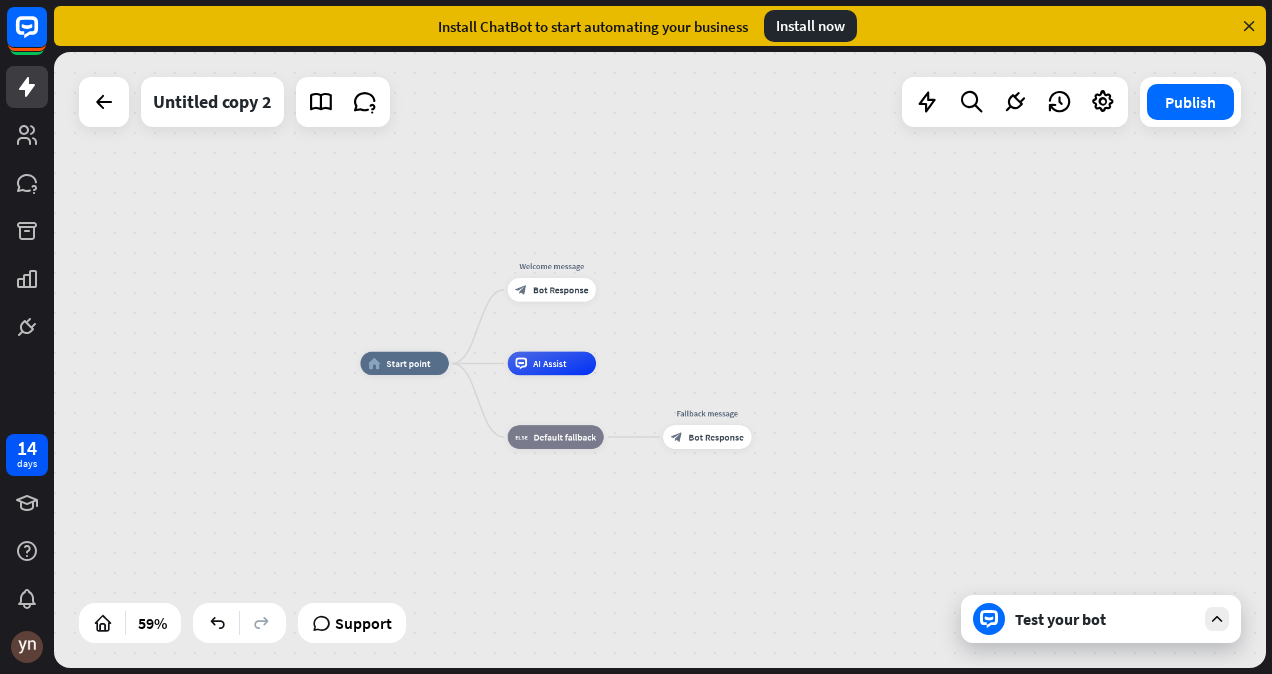 click on "Test your bot" at bounding box center (1105, 619) 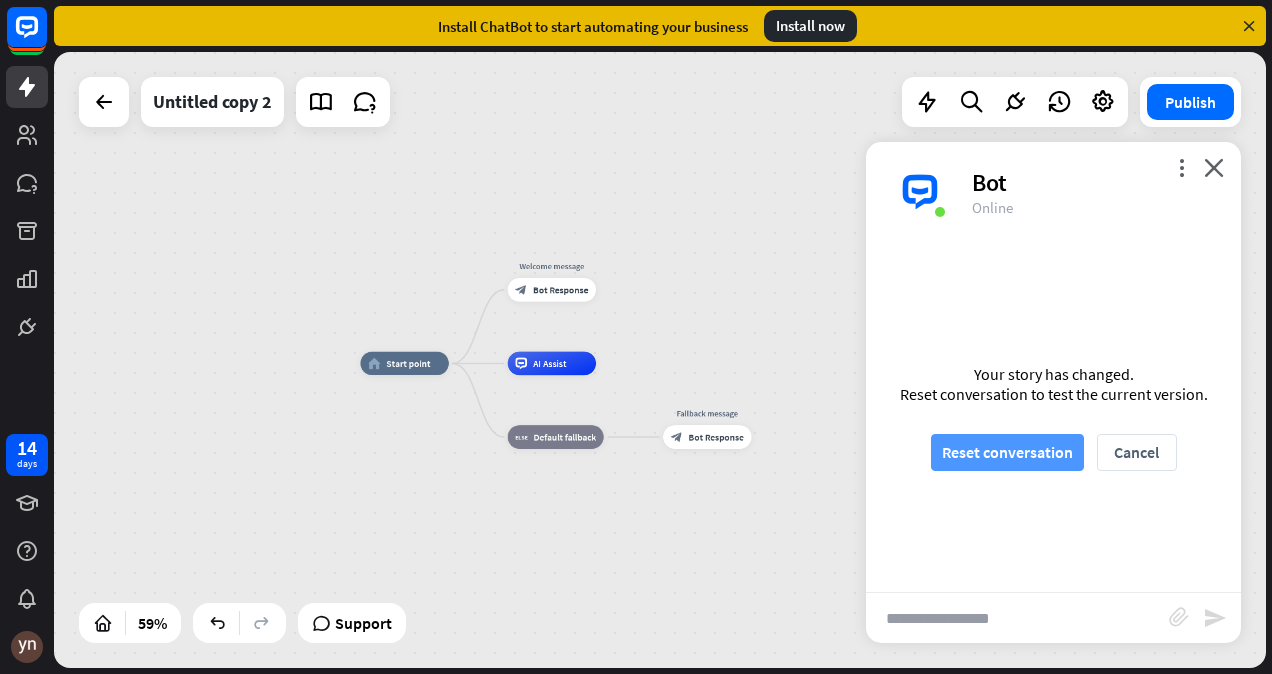 click on "Reset conversation" at bounding box center [1007, 452] 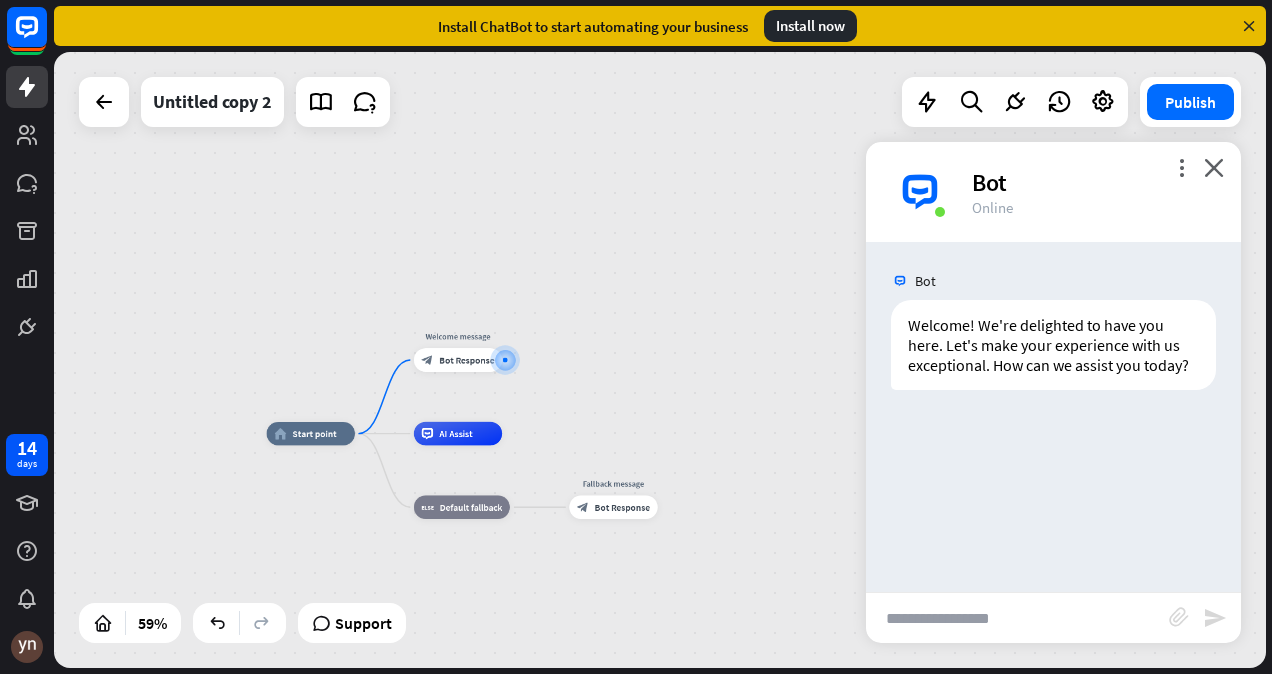 click at bounding box center [1017, 618] 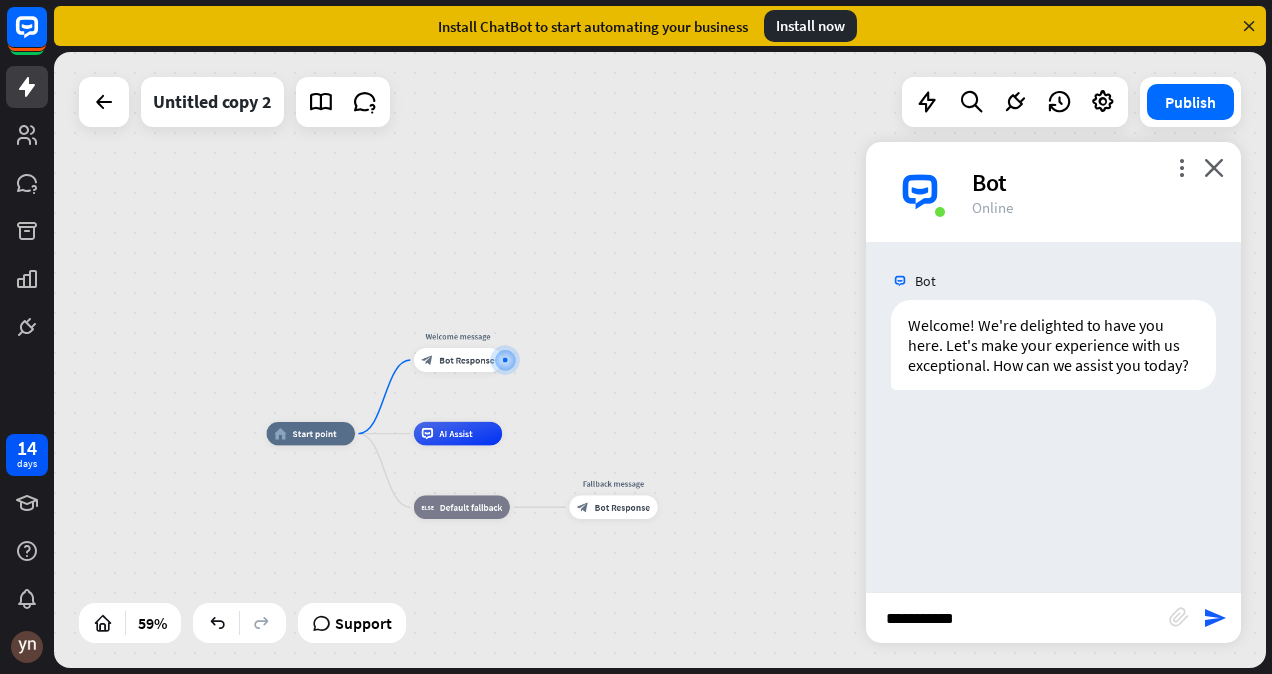 type on "**********" 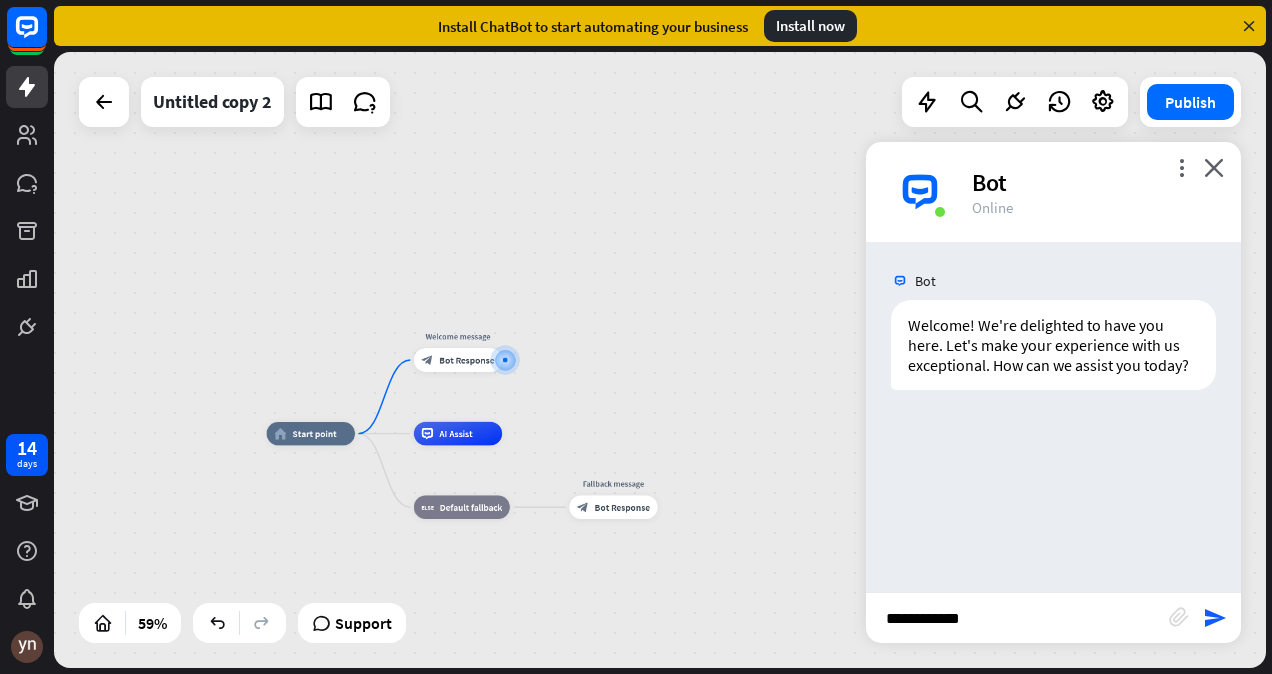 type 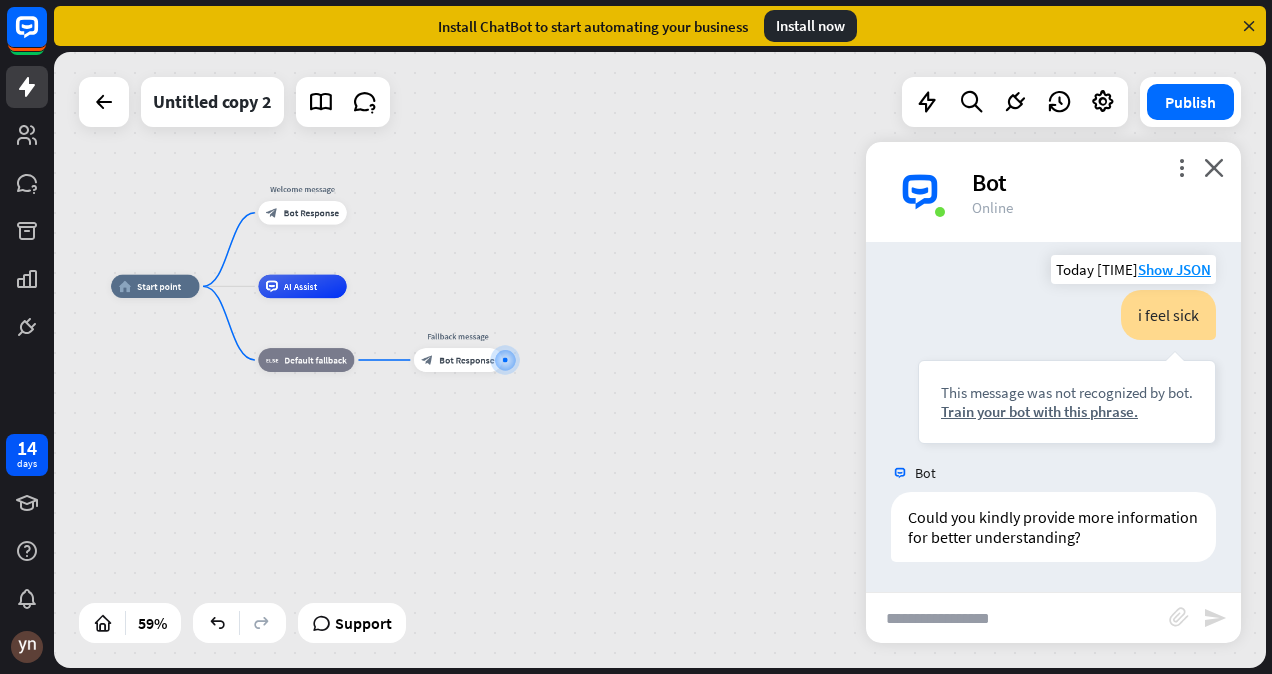 scroll, scrollTop: 167, scrollLeft: 0, axis: vertical 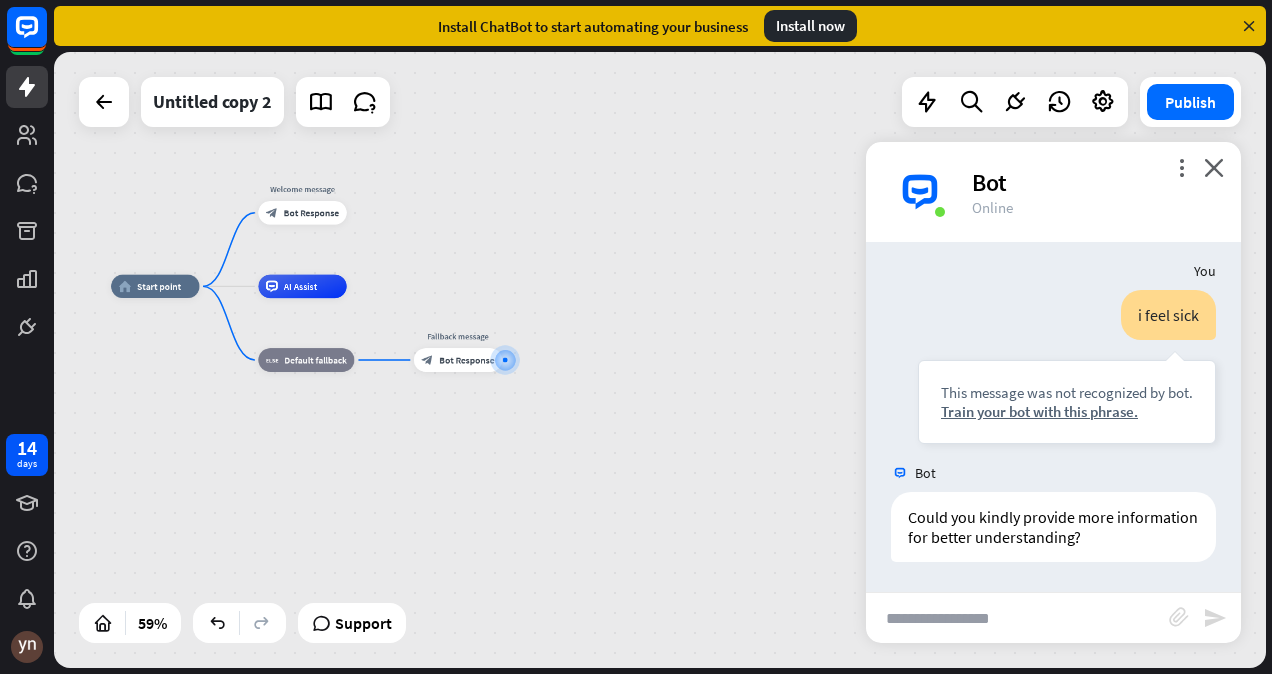 click on "more_vert
close
Bot
Online" at bounding box center [1053, 192] 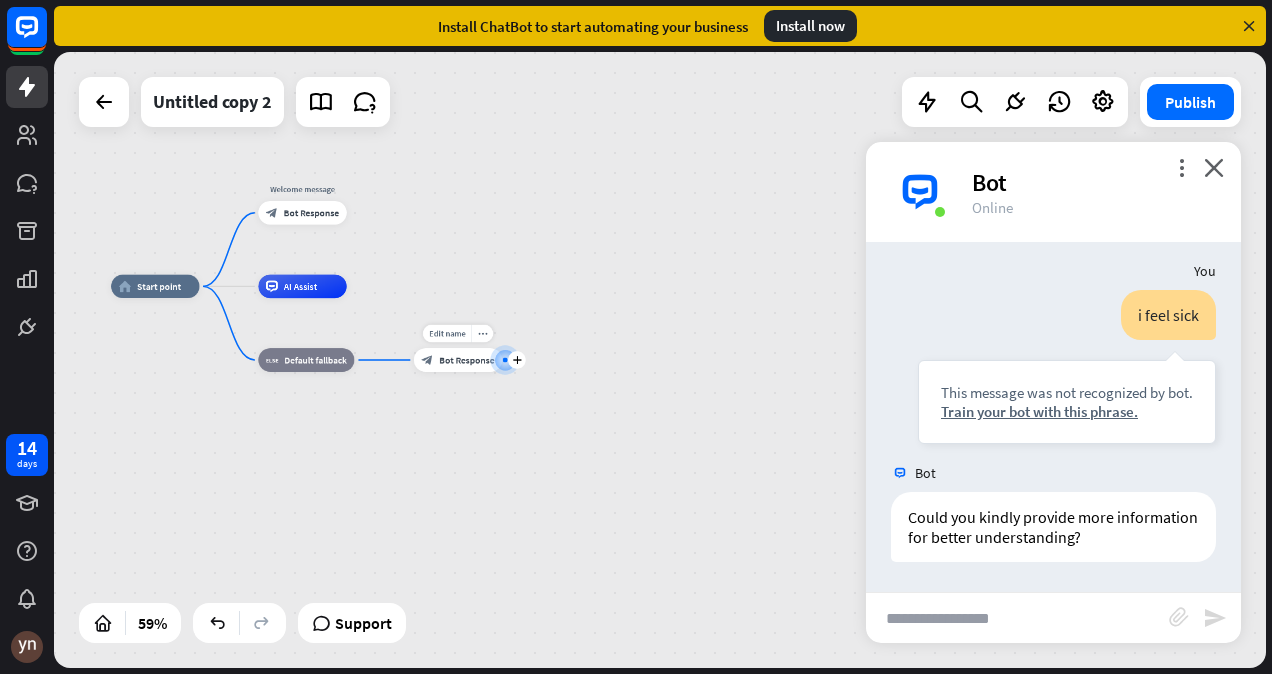 click on "block_bot_response   Bot Response" at bounding box center (458, 360) 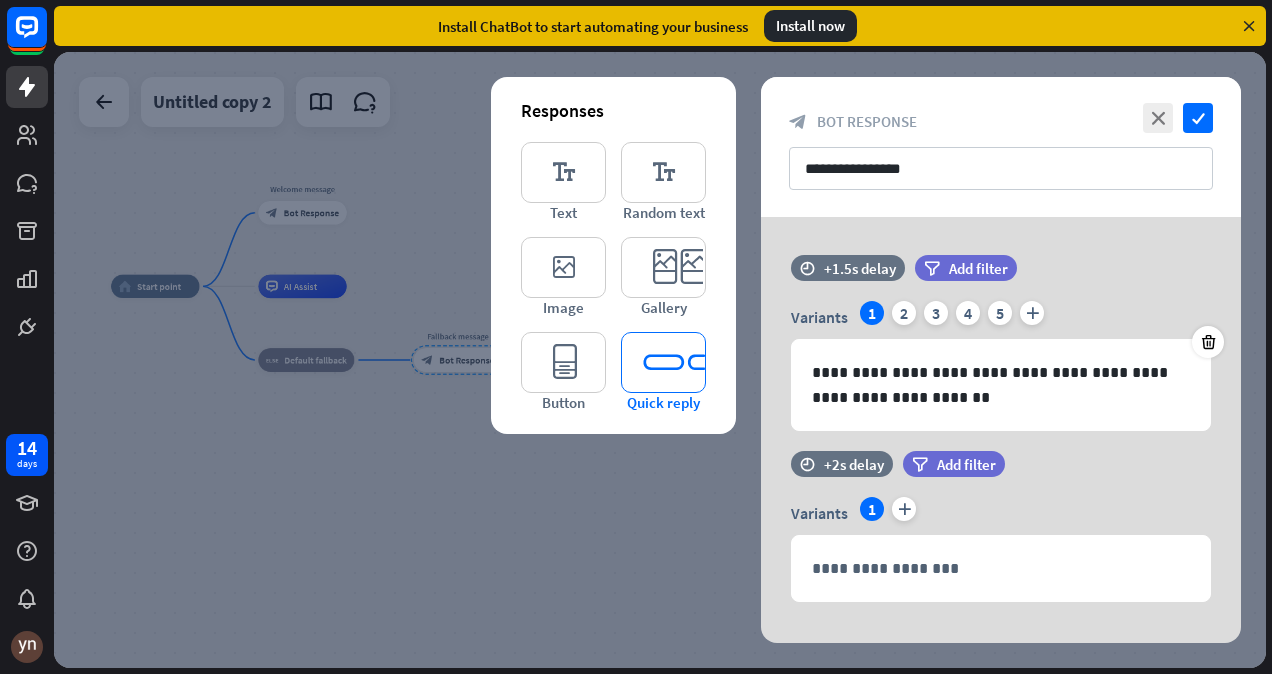 click on "editor_quick_replies" at bounding box center (663, 362) 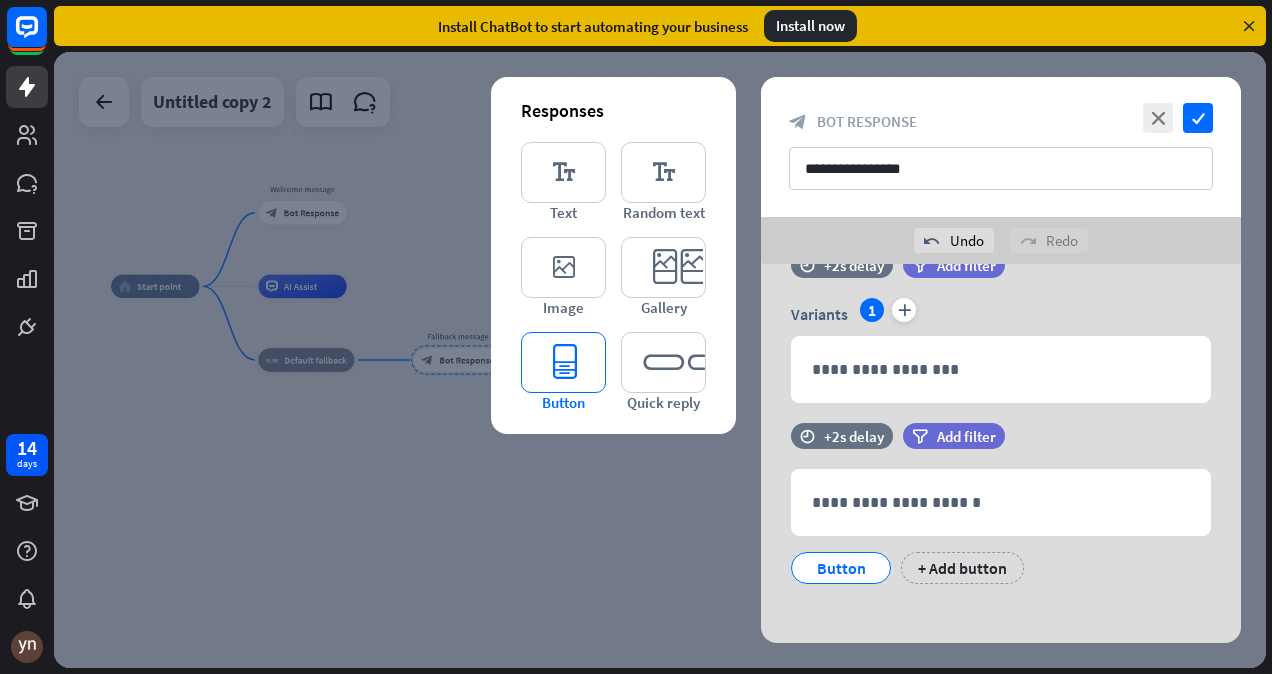 scroll, scrollTop: 255, scrollLeft: 0, axis: vertical 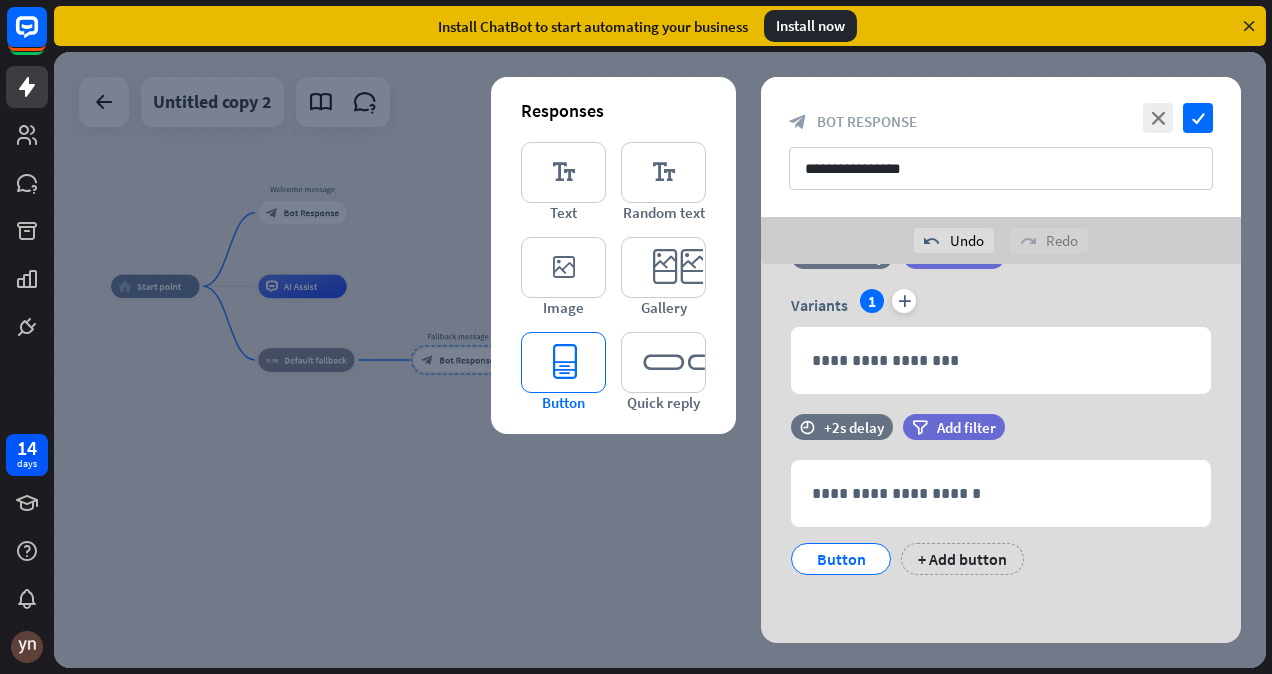 click on "editor_button" at bounding box center [563, 362] 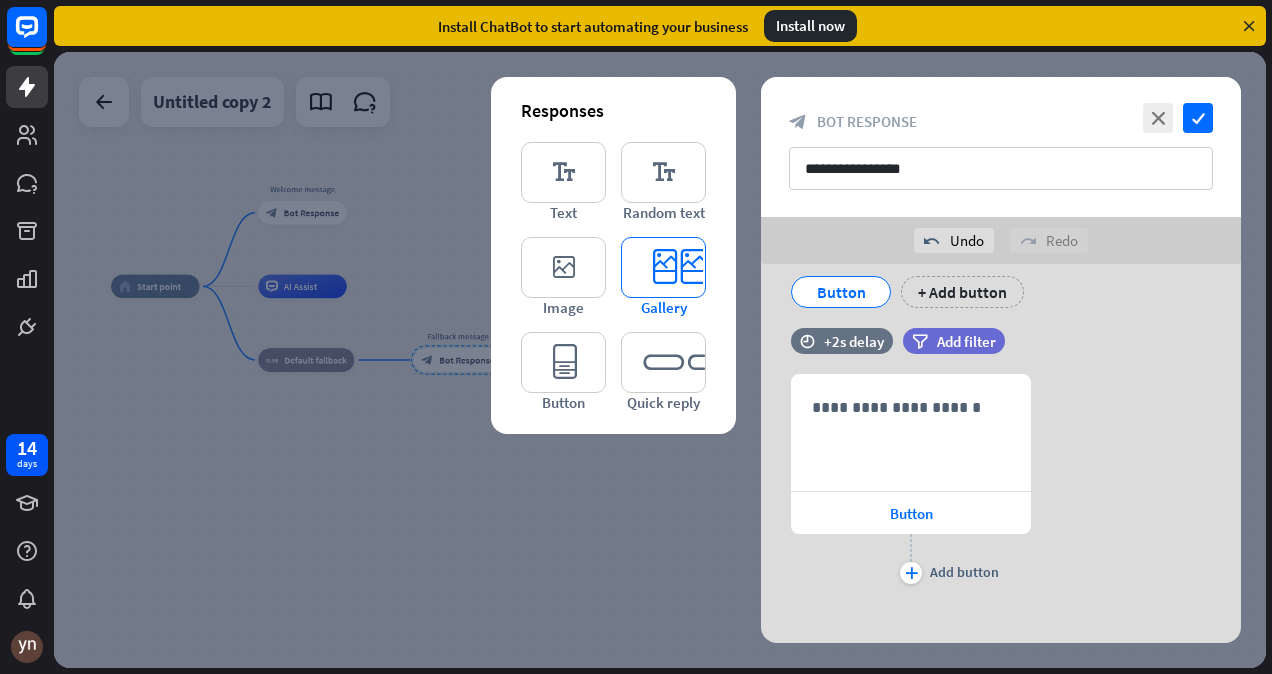 scroll, scrollTop: 536, scrollLeft: 0, axis: vertical 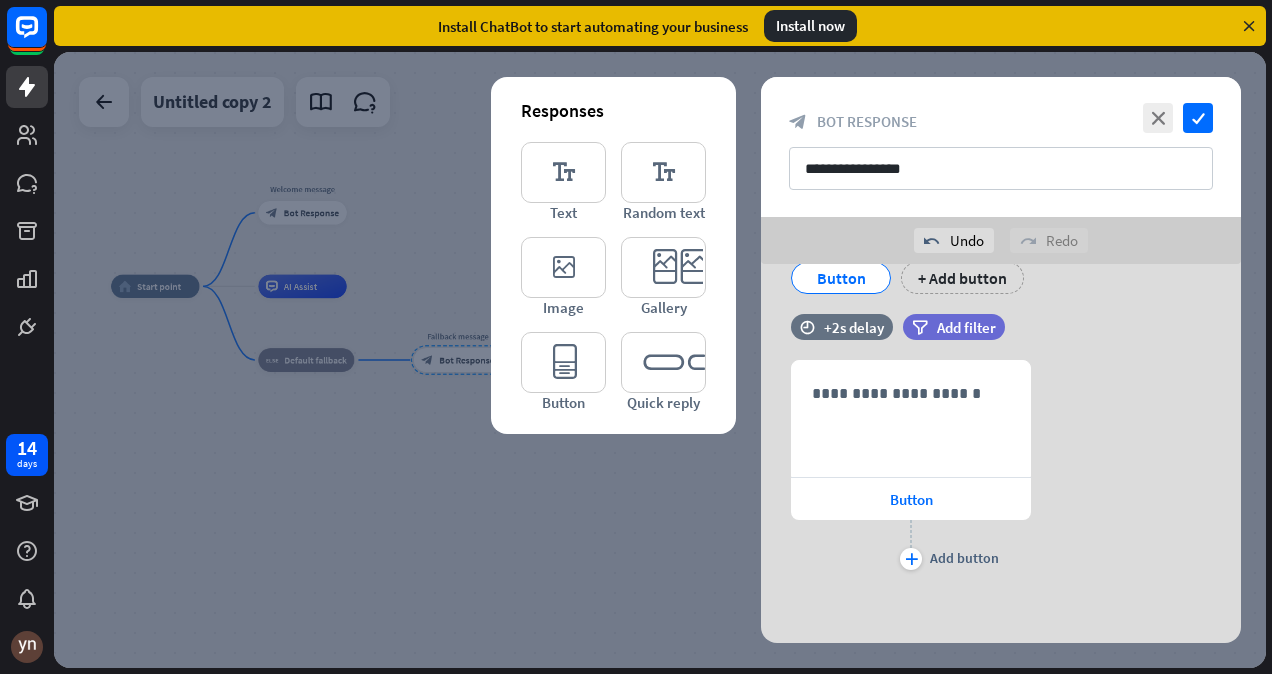 click on "**********" at bounding box center (1001, 147) 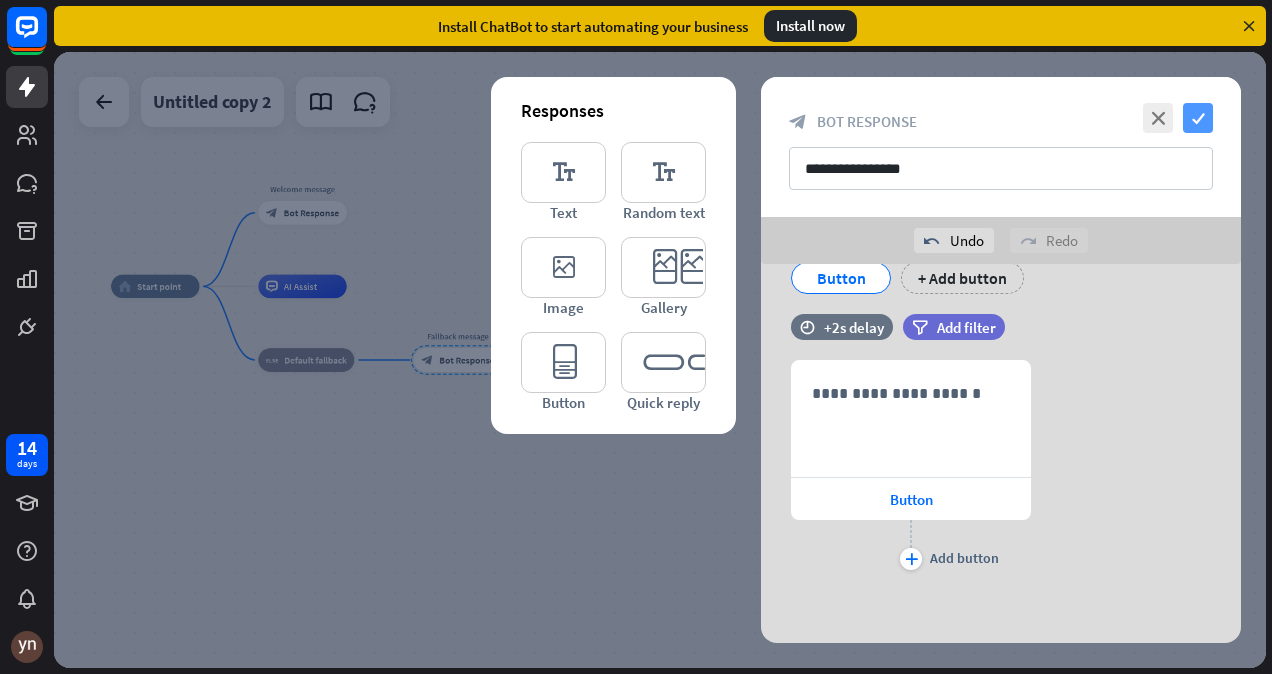 click on "check" at bounding box center (1198, 118) 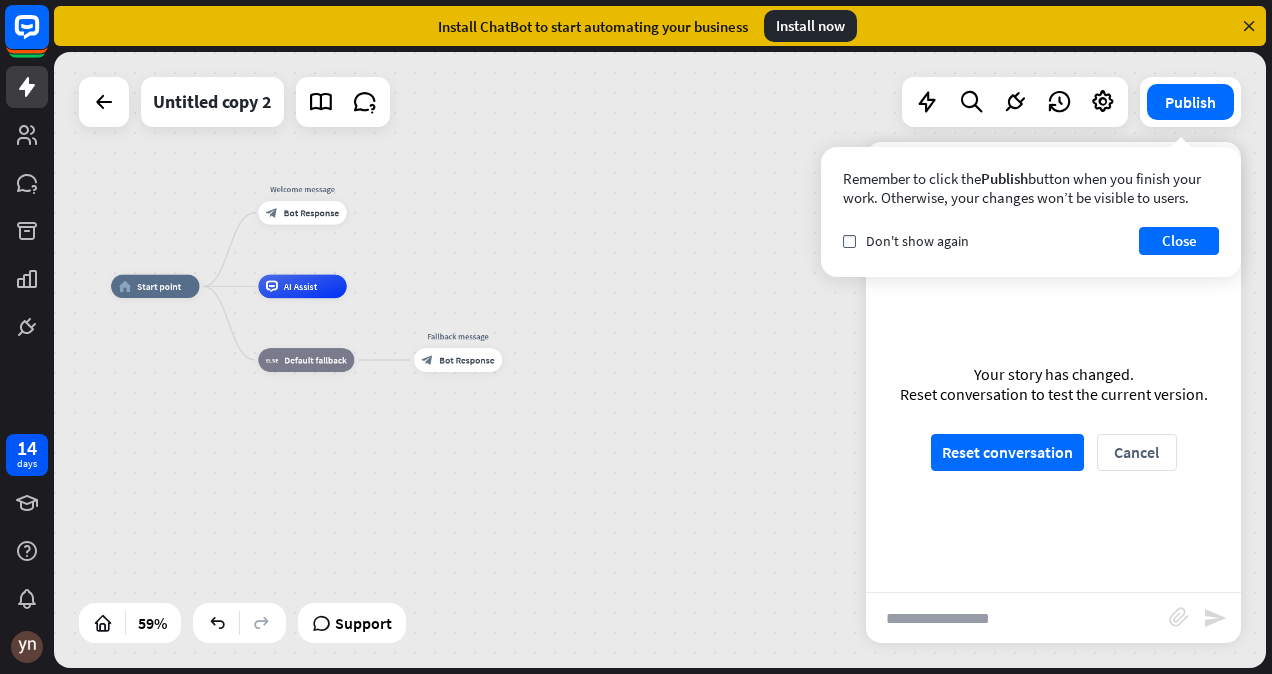click 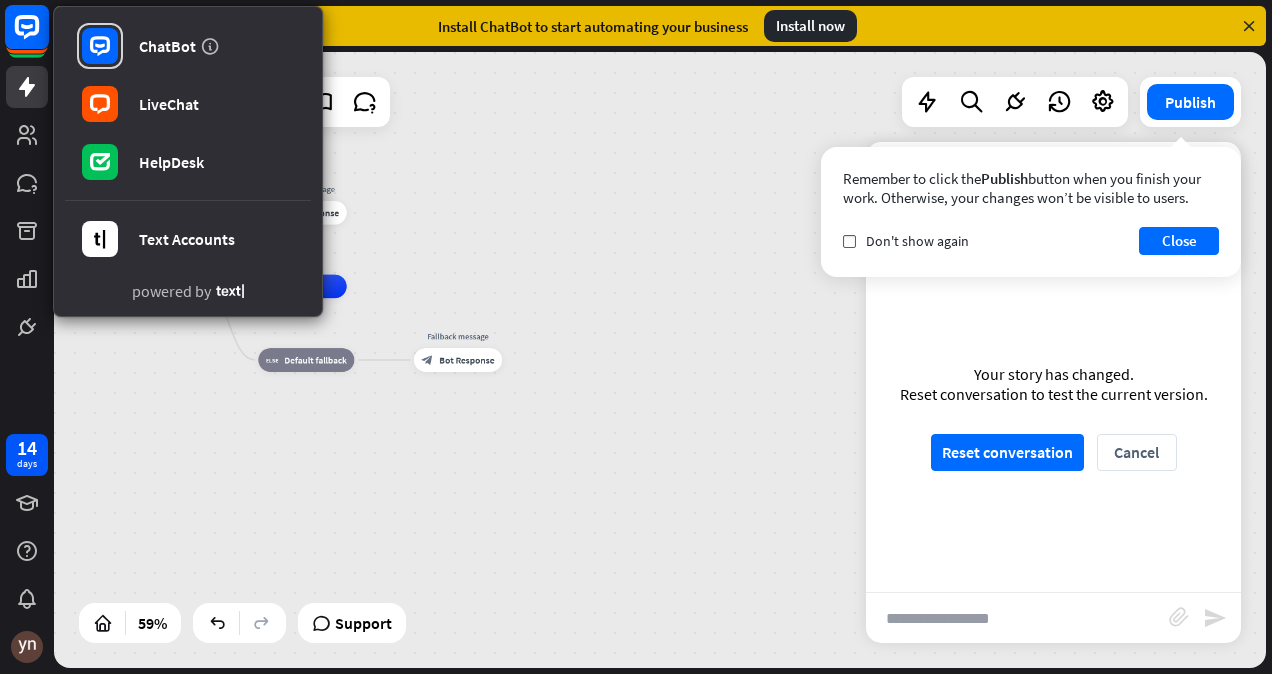 click 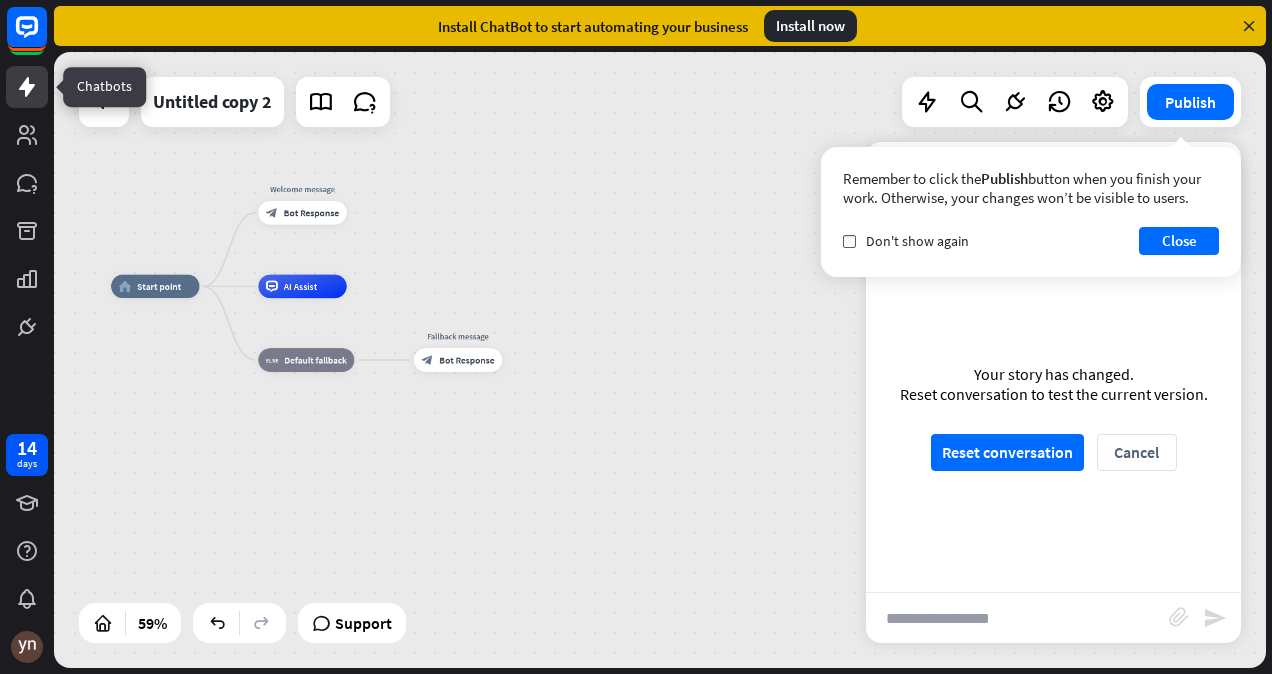 click at bounding box center (27, 87) 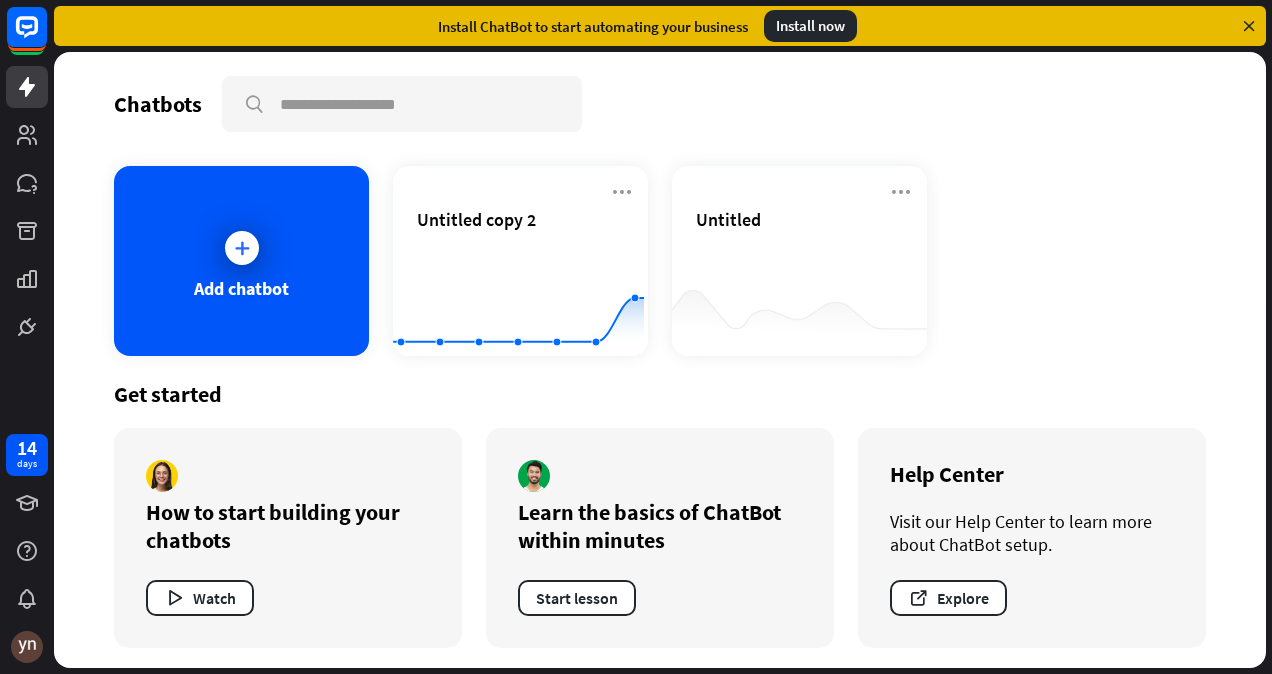 scroll, scrollTop: 4, scrollLeft: 0, axis: vertical 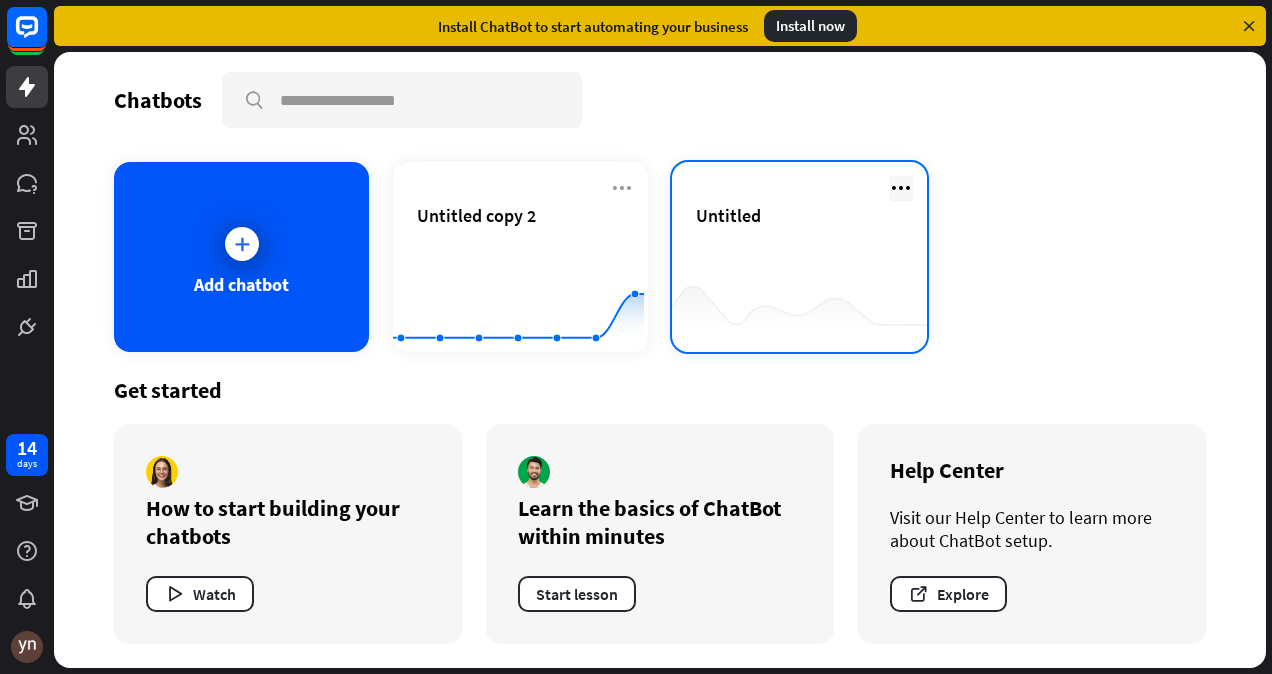 click at bounding box center (901, 188) 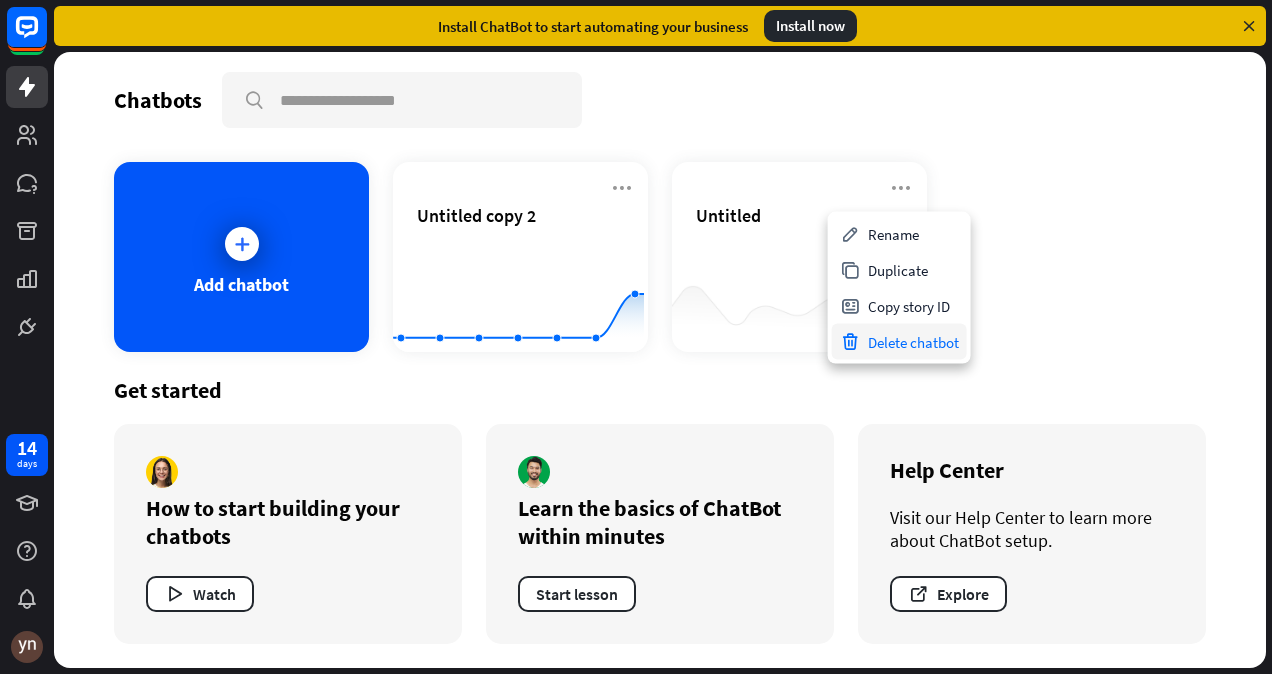 click on "Delete chatbot" at bounding box center (899, 342) 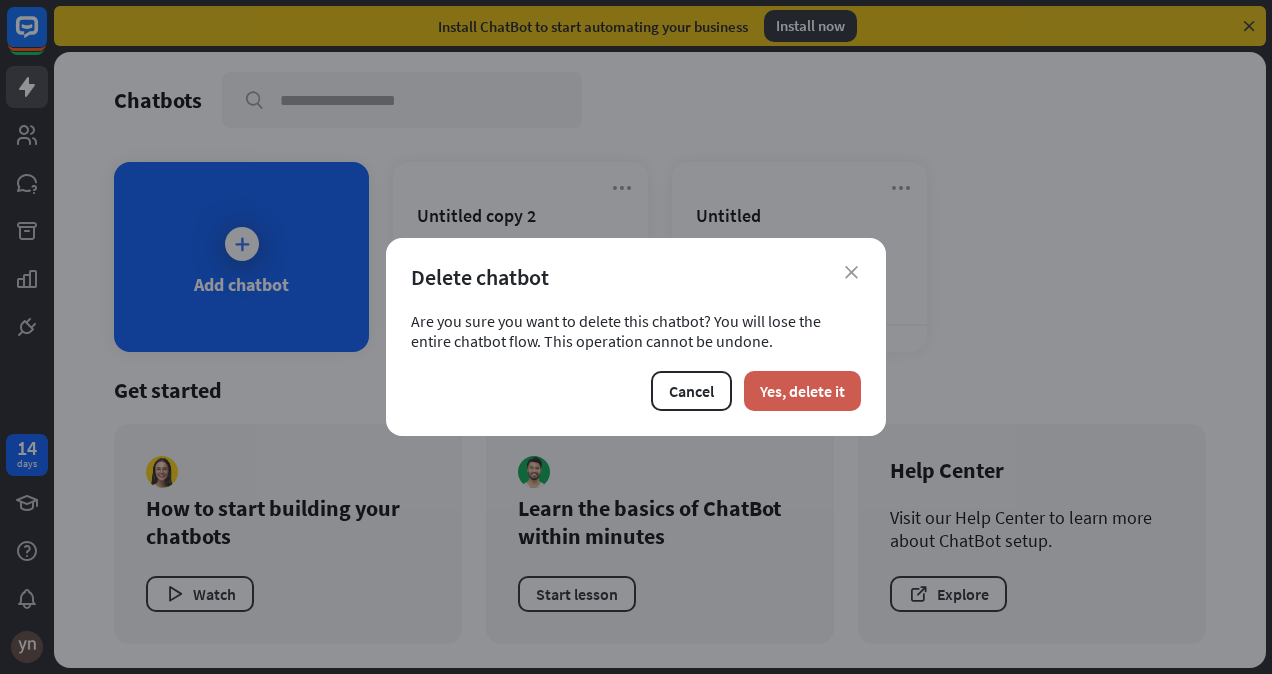 click on "Yes, delete it" at bounding box center (802, 391) 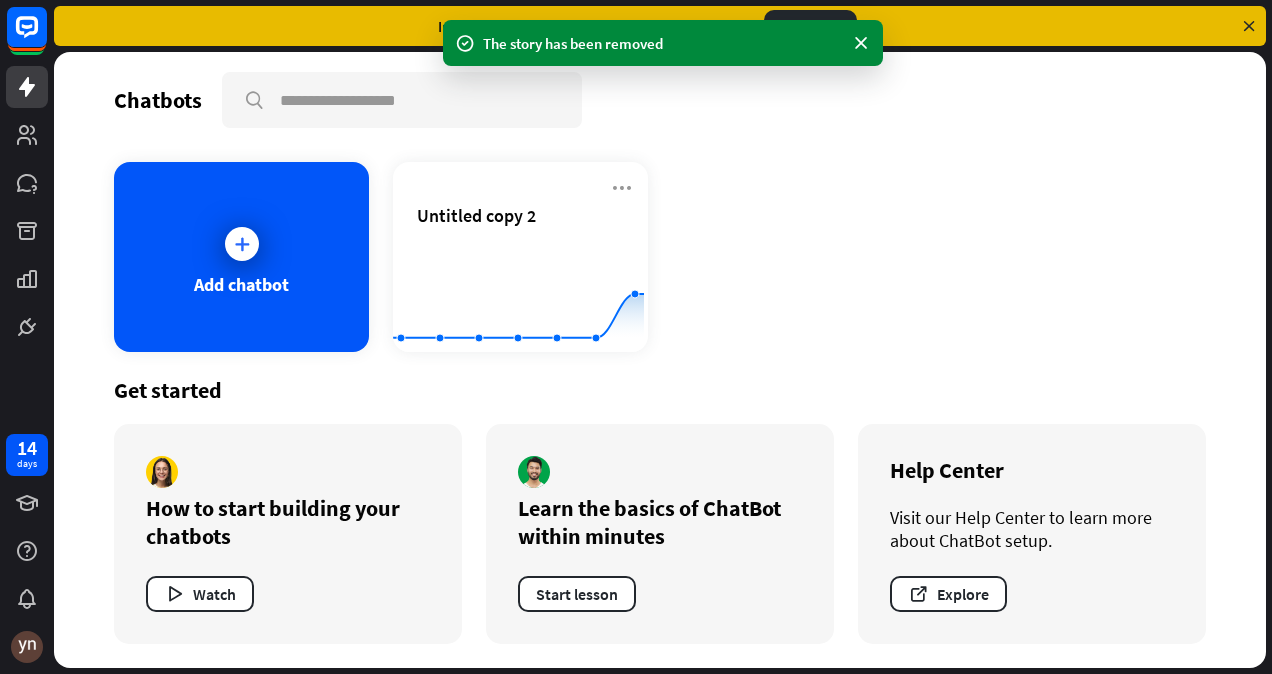 scroll, scrollTop: 0, scrollLeft: 0, axis: both 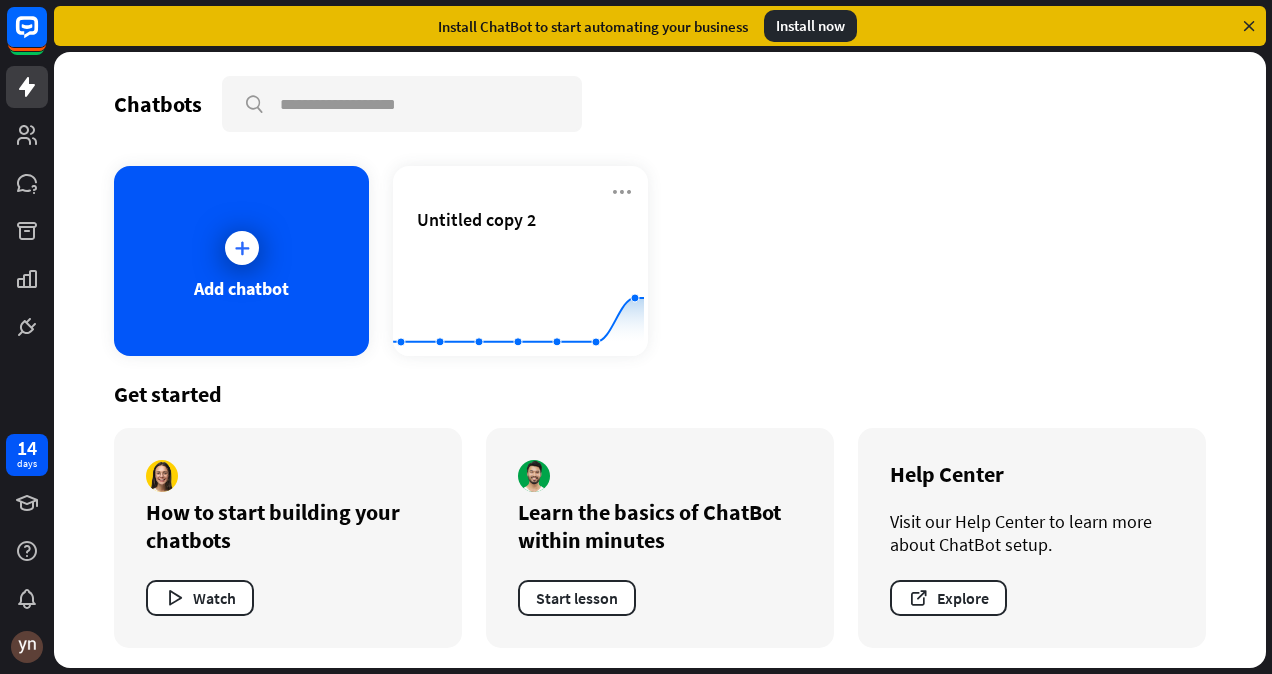 click on "[NUMBER]   days
close
Product Help
First steps   Get started with ChatBot       Help Center   Follow step-by-step tutorials       Academy   Level up your skill set       Contact us   Connect with our Product Experts
Install ChatBot to start automating your business
Install now           Chatbots   search         Add chatbot
Untitled copy 2
Created with Highcharts 10.1.0 0 2 4   Get started
How to start building your chatbots
Watch
Learn the basics of ChatBot within minutes
Help Center       Created with Highcharts 10.1.0" at bounding box center [636, 337] 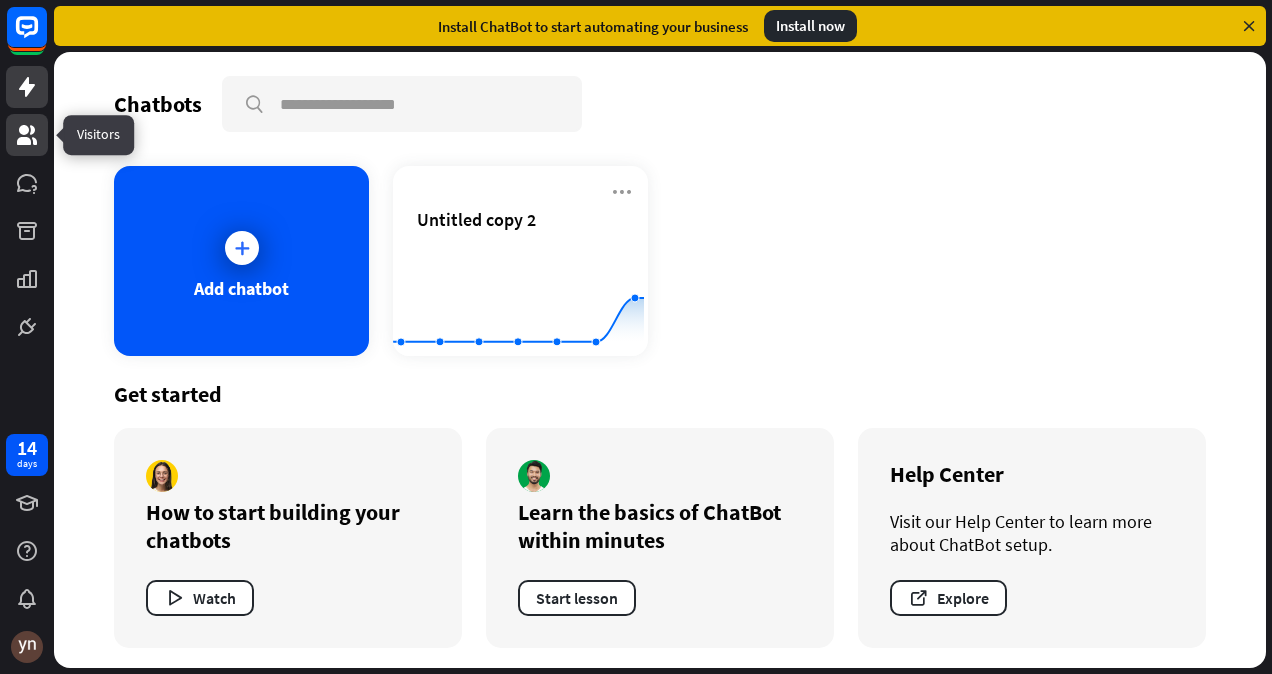click at bounding box center [27, 135] 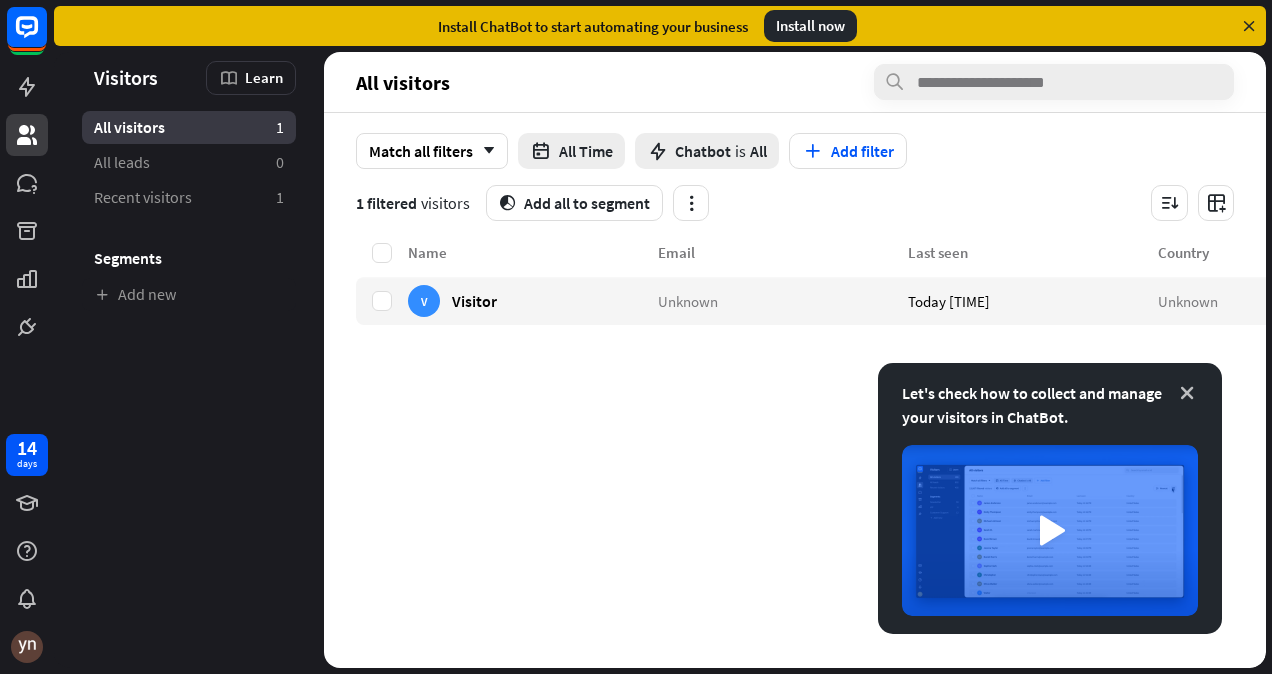 click at bounding box center [1187, 393] 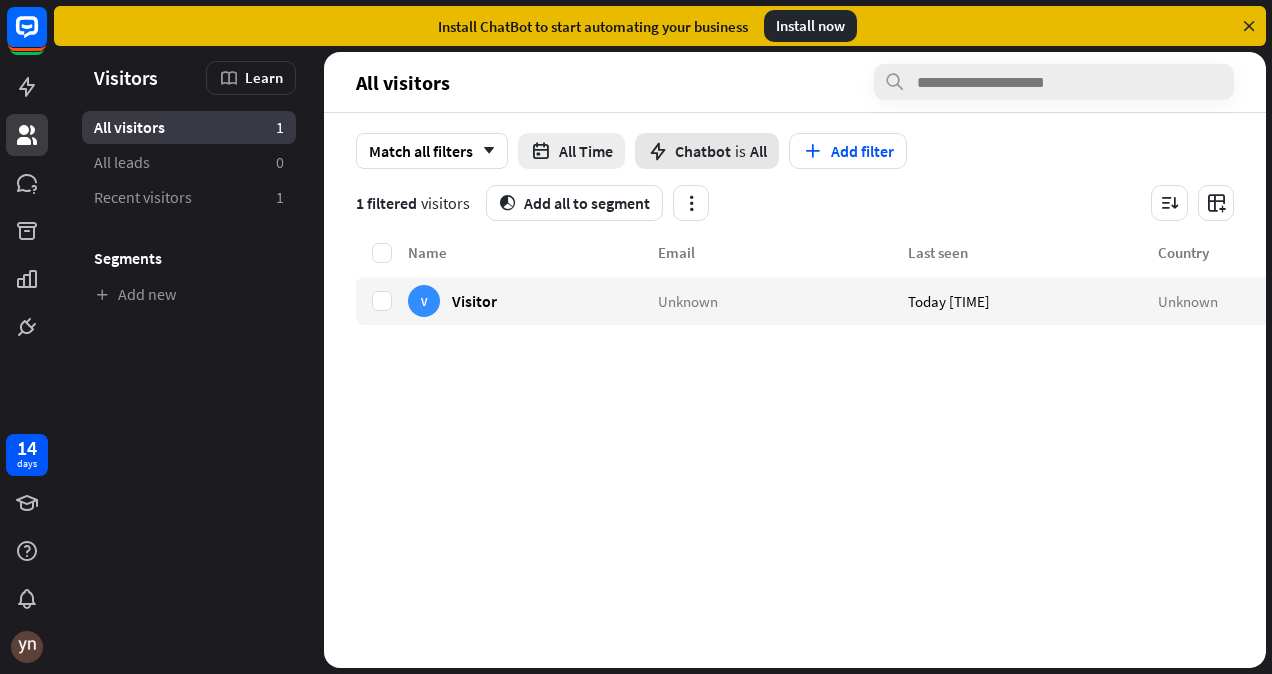 click on "Chatbot" at bounding box center (703, 151) 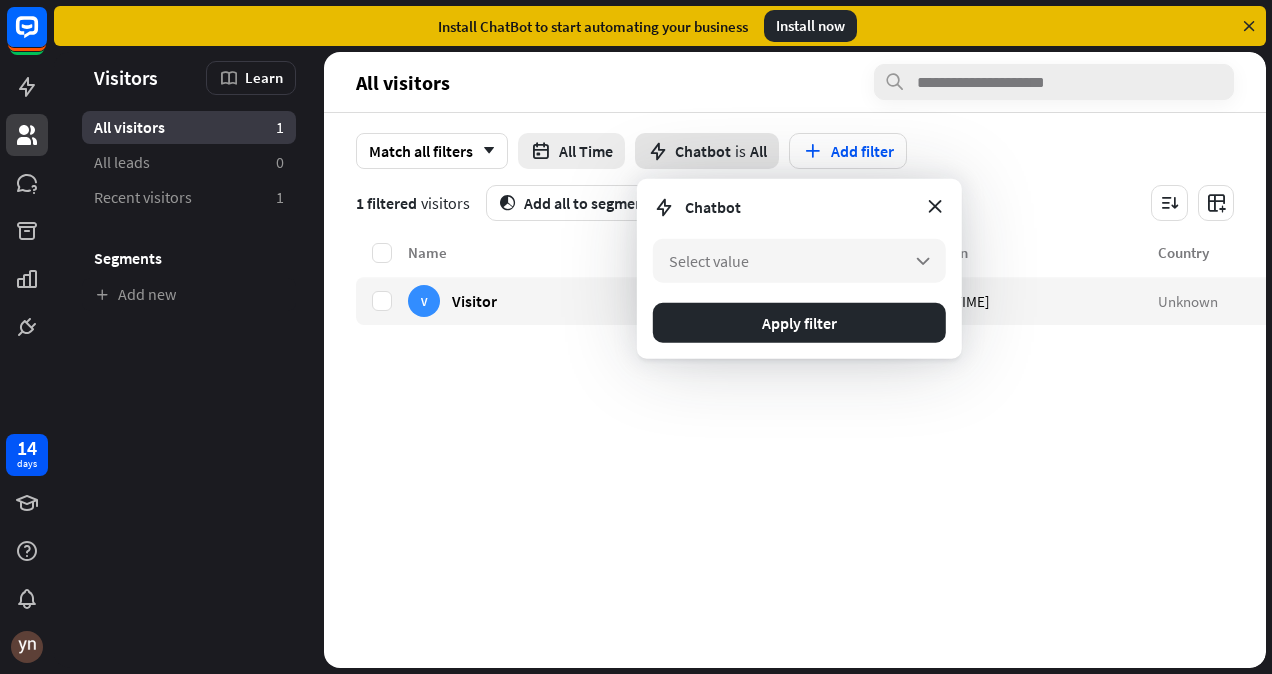 click on "Chatbot" at bounding box center (703, 151) 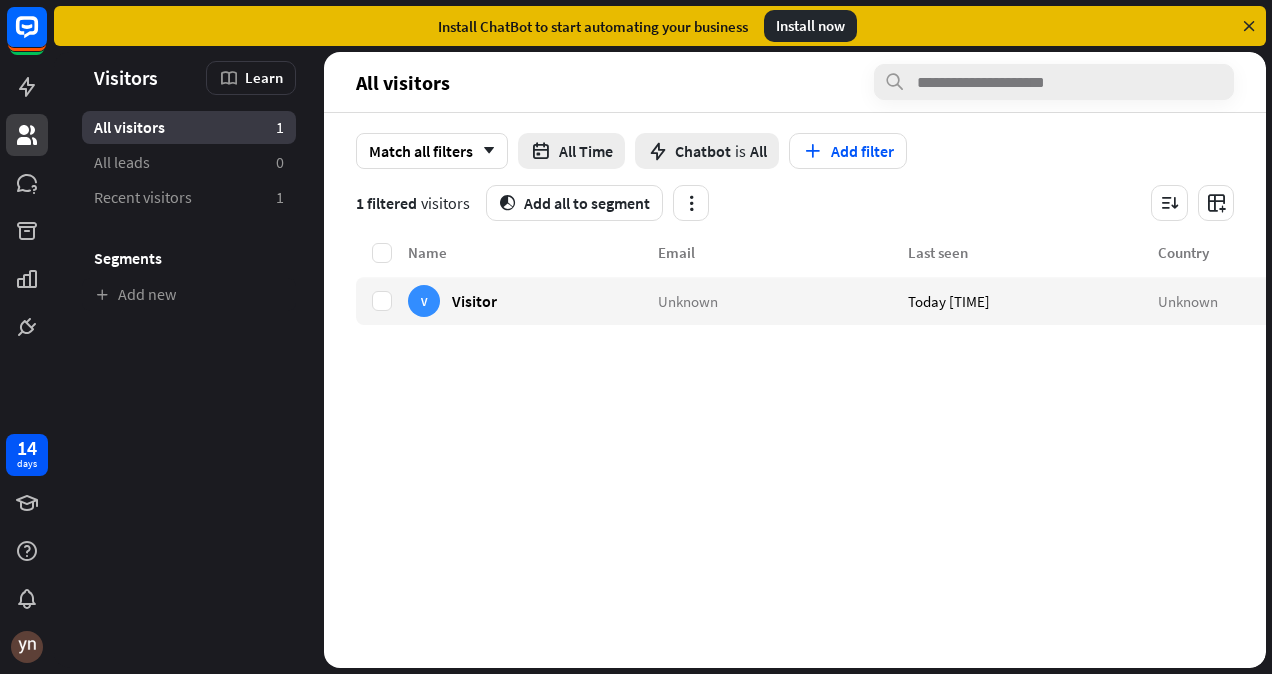 click on "Match all filters
arrow_down
All Time
Chatbot   is   All
Add filter
1
filtered
visitors
segment
Add all to segment" at bounding box center [795, 177] 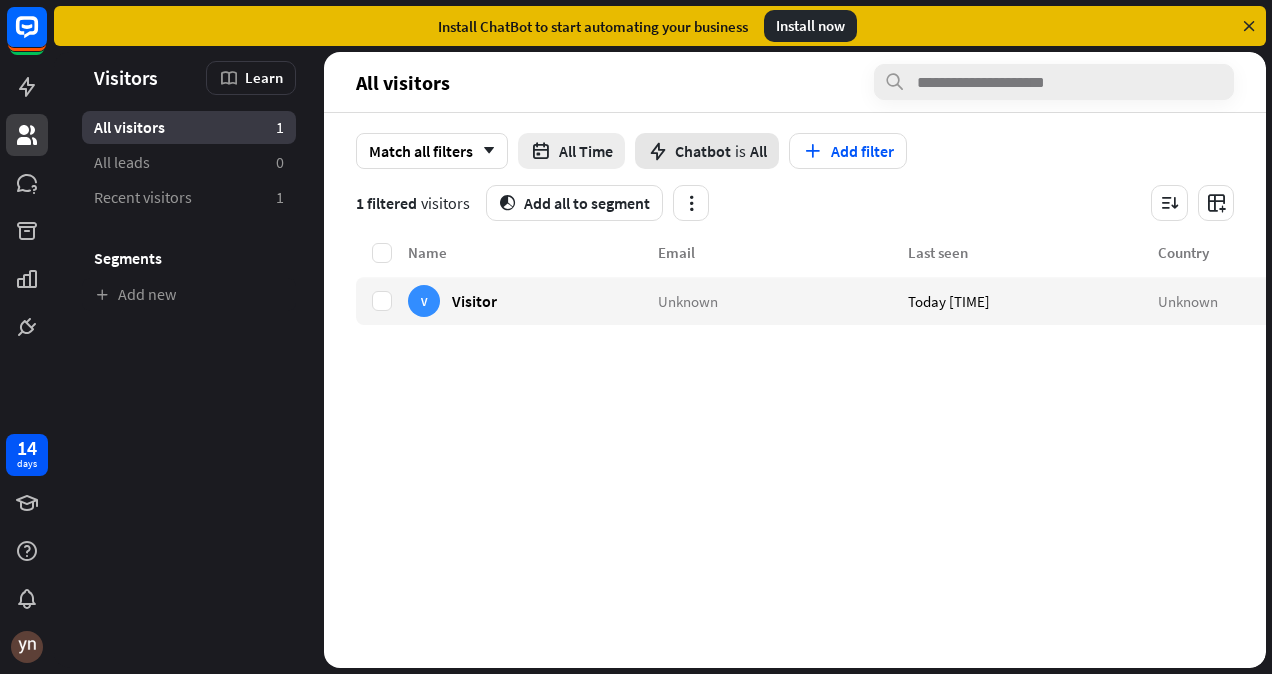 click on "Chatbot" at bounding box center [703, 151] 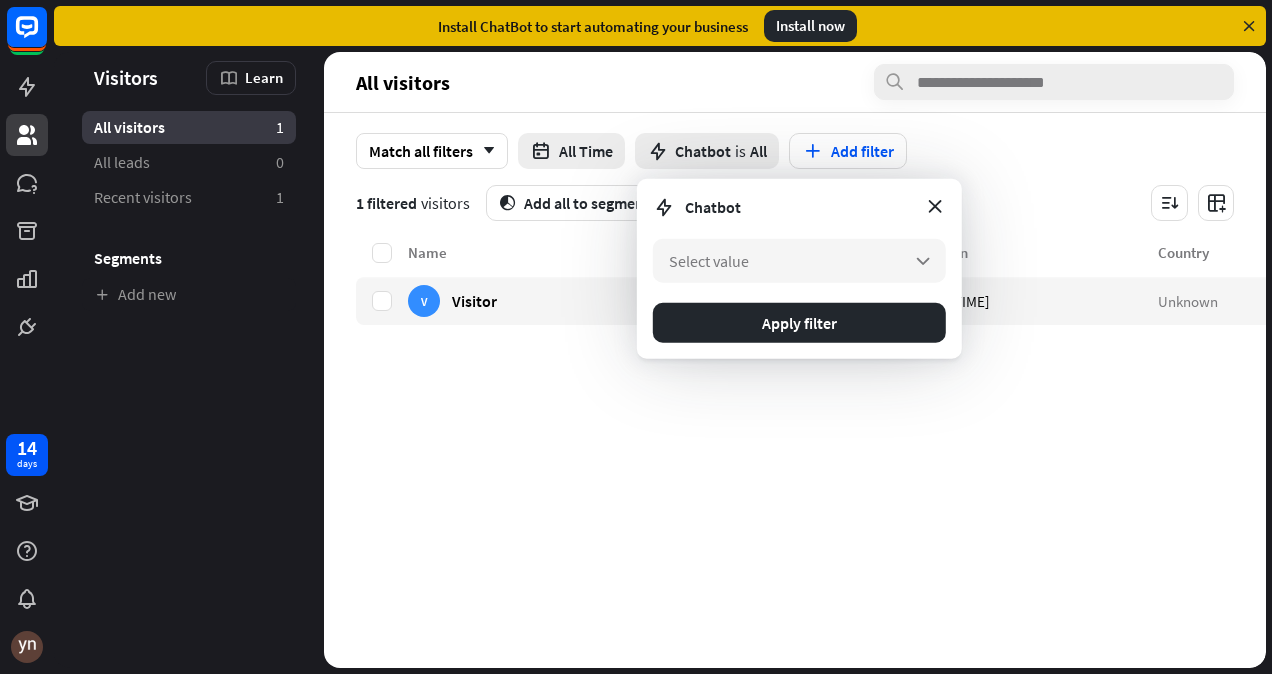 click on "Chatbot          Select value
arrow_down
Apply filter" at bounding box center (799, 269) 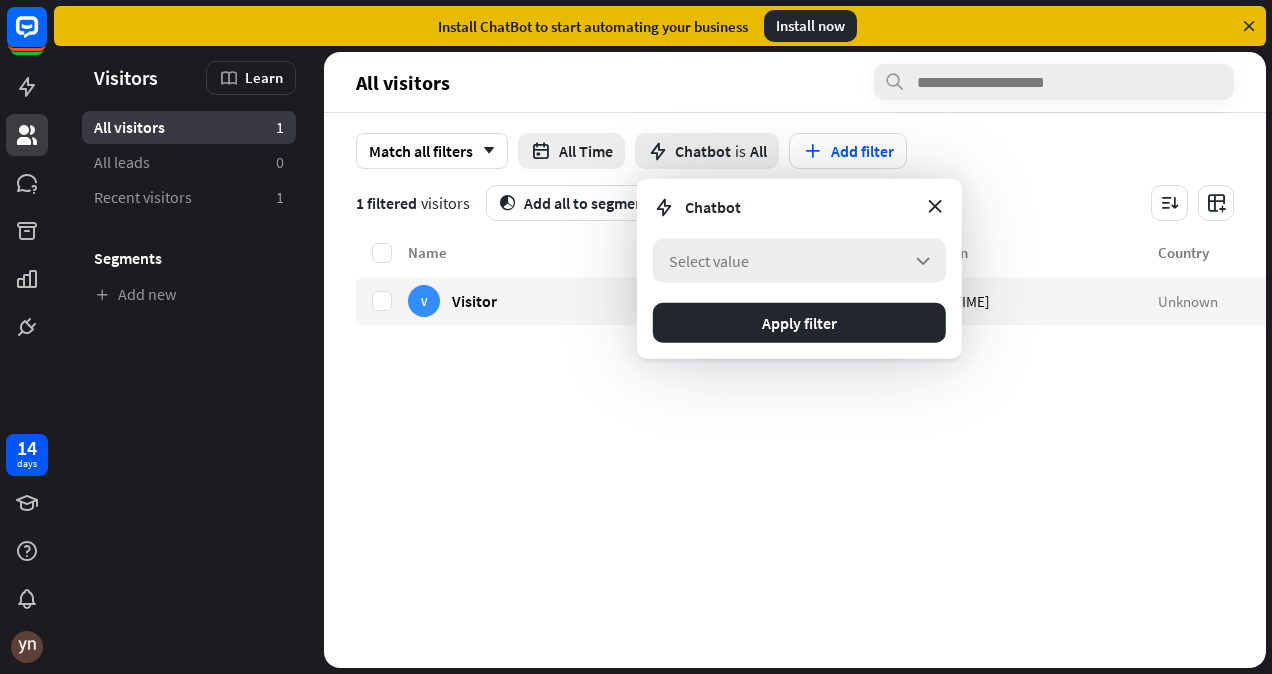 click on "Select value
arrow_down" at bounding box center (799, 261) 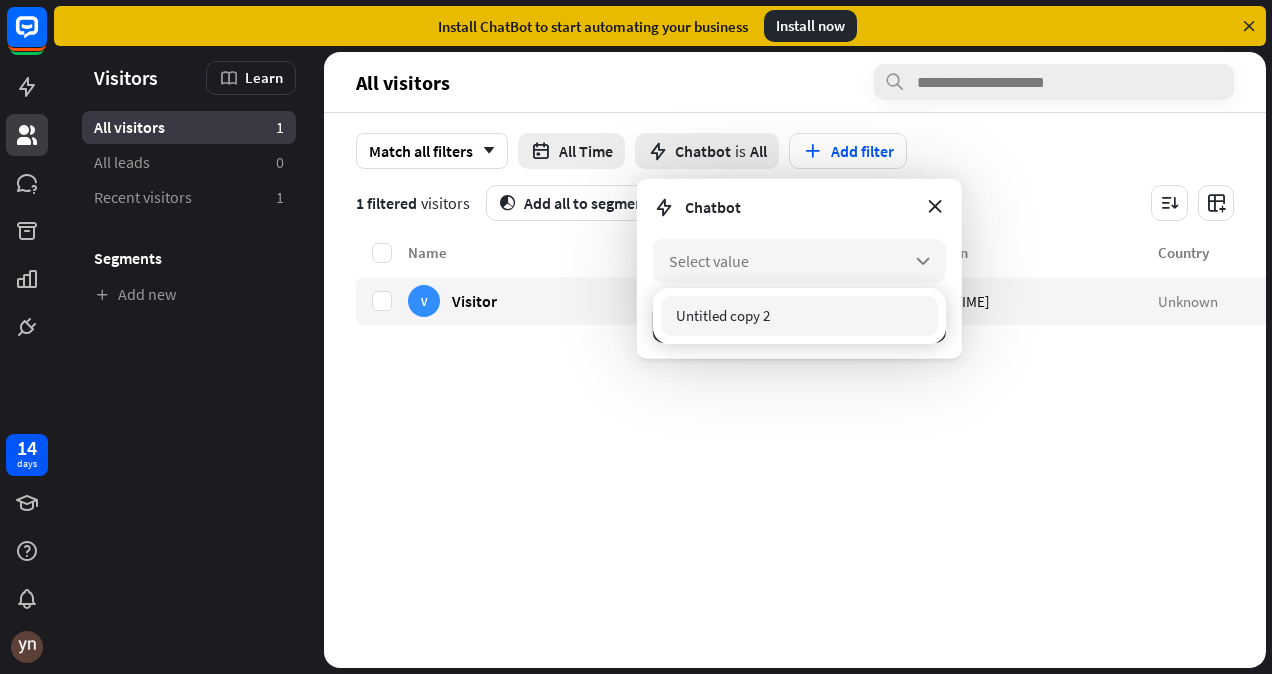 click on "Untitled copy 2" at bounding box center (723, 315) 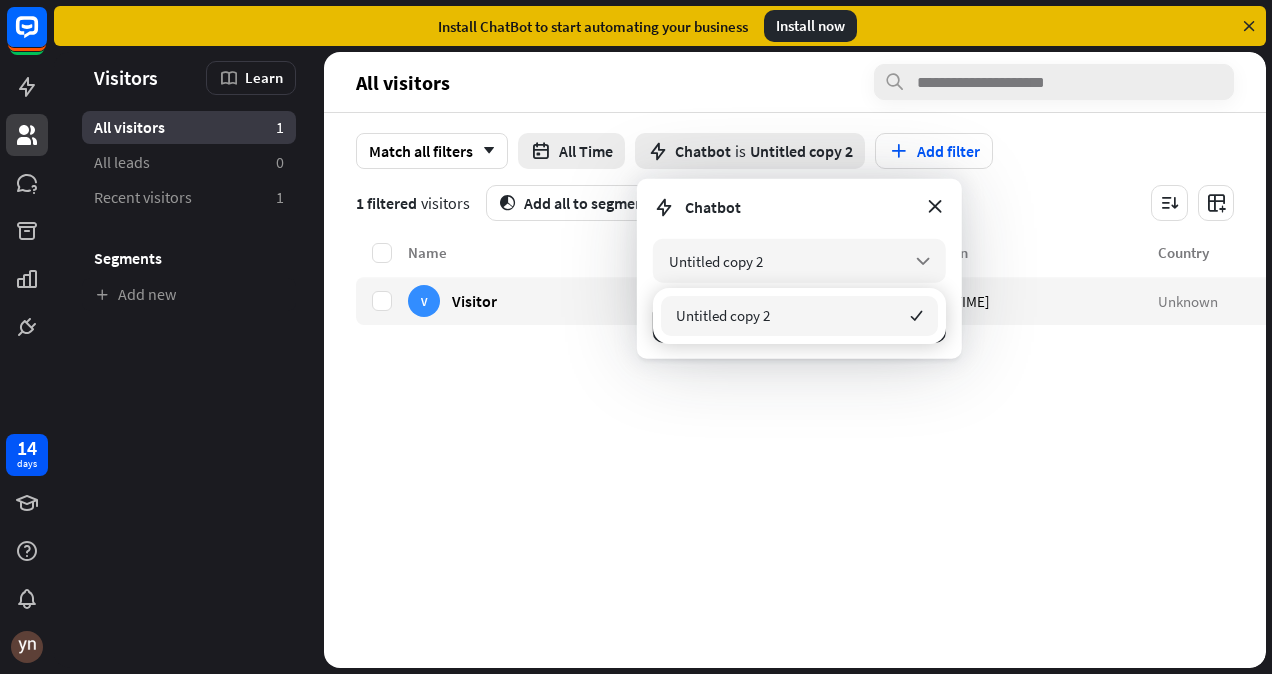 click on "Chatbot" at bounding box center (799, 207) 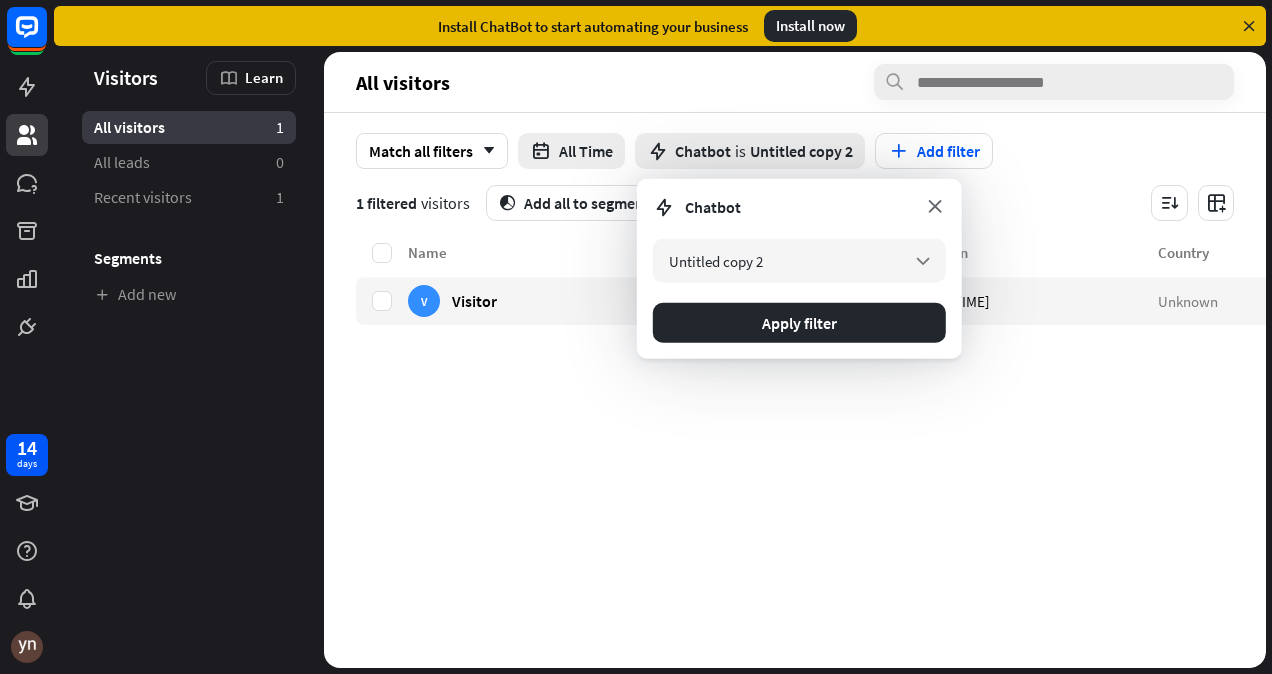 click at bounding box center (935, 206) 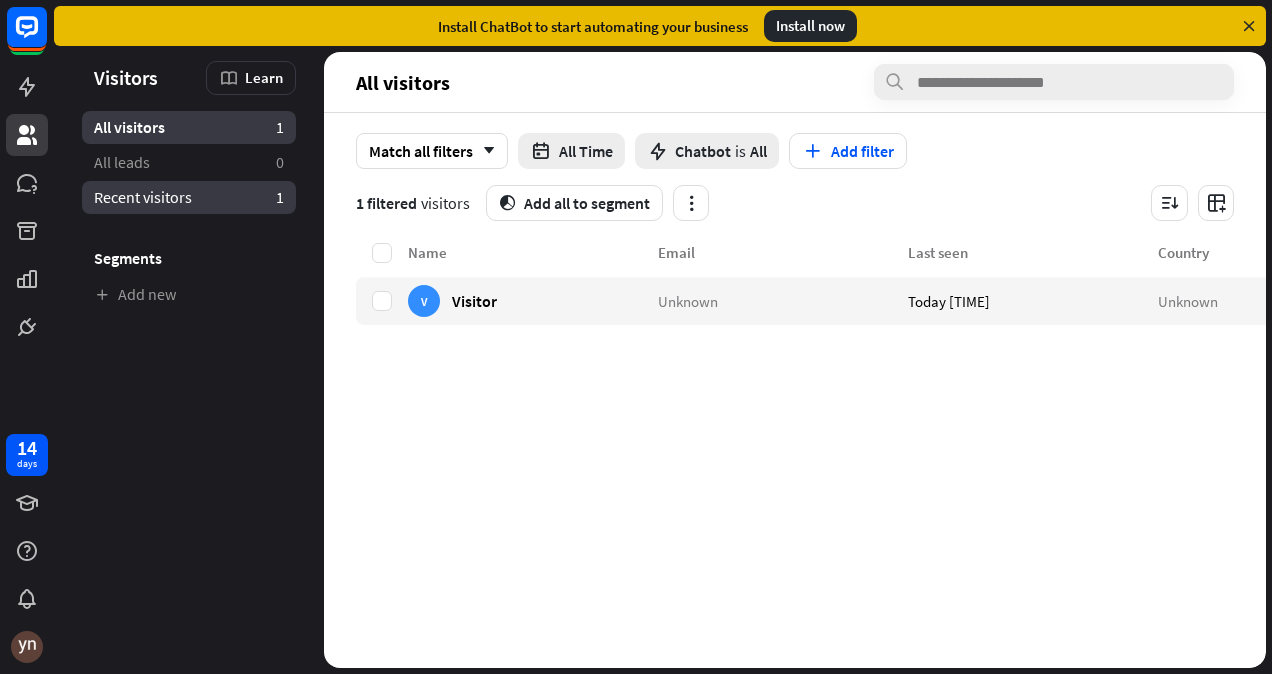 click on "Recent visitors" at bounding box center [143, 197] 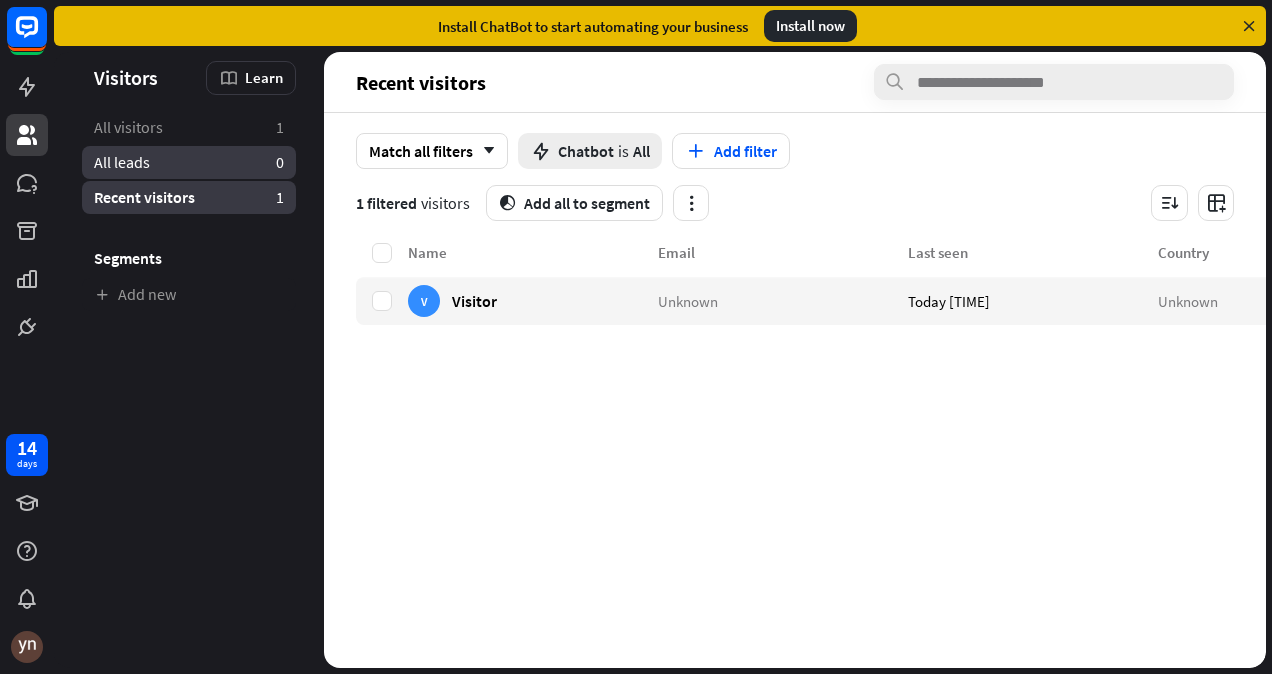 click on "All leads
0" at bounding box center (189, 162) 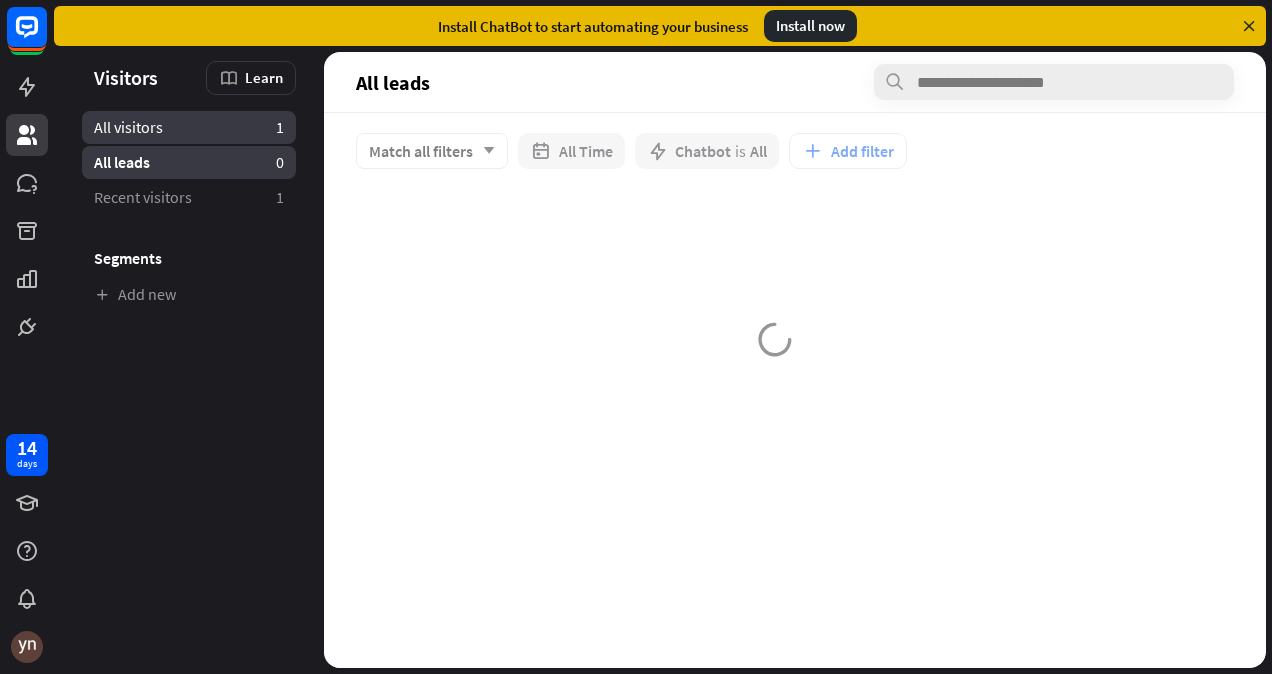 click on "All visitors" at bounding box center [128, 127] 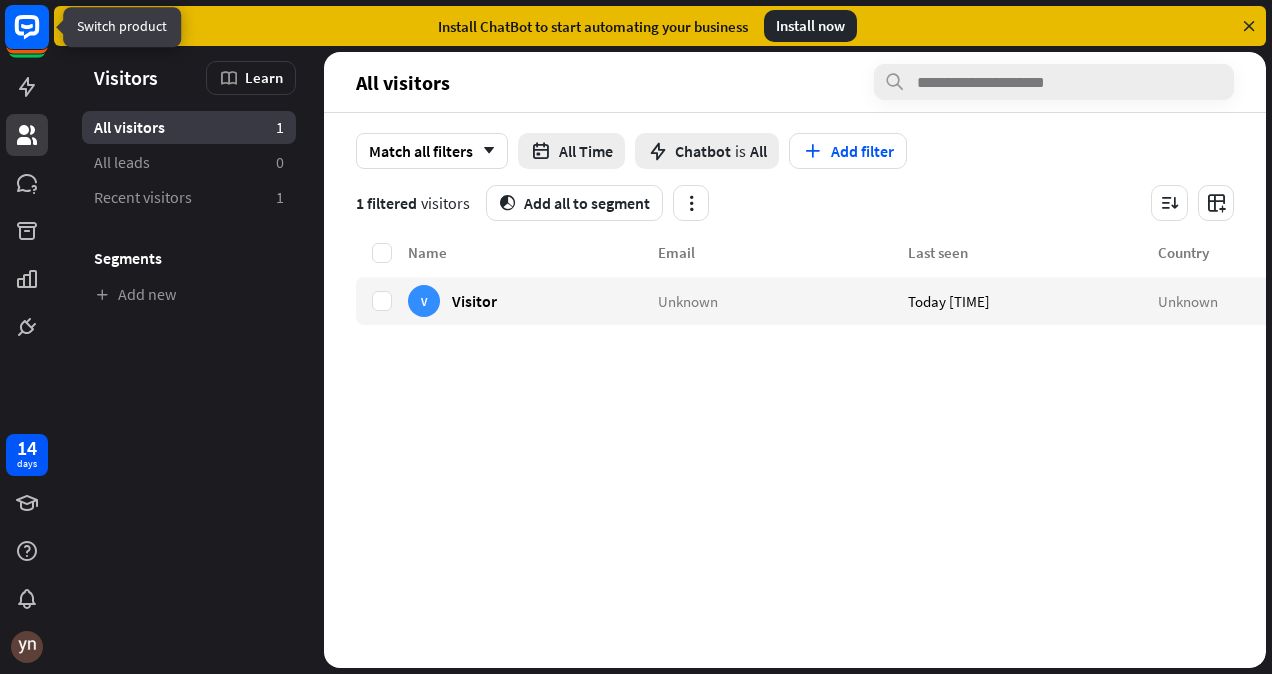 click 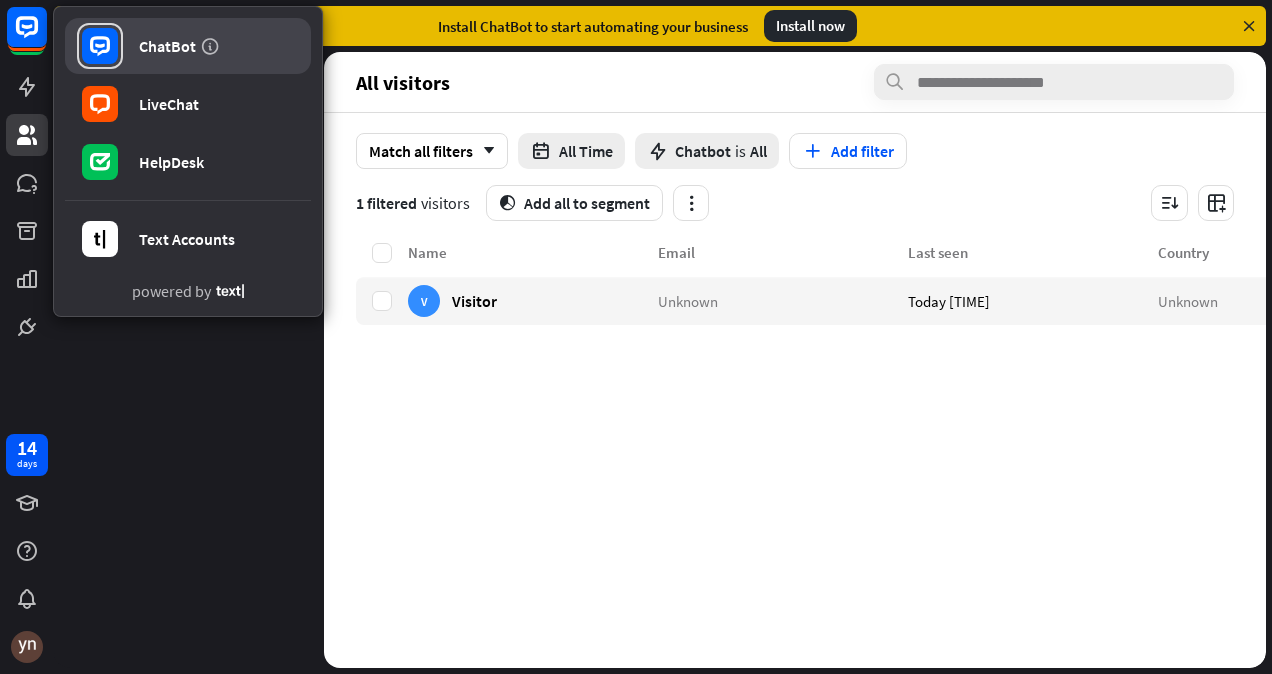 click on "ChatBot" at bounding box center [167, 46] 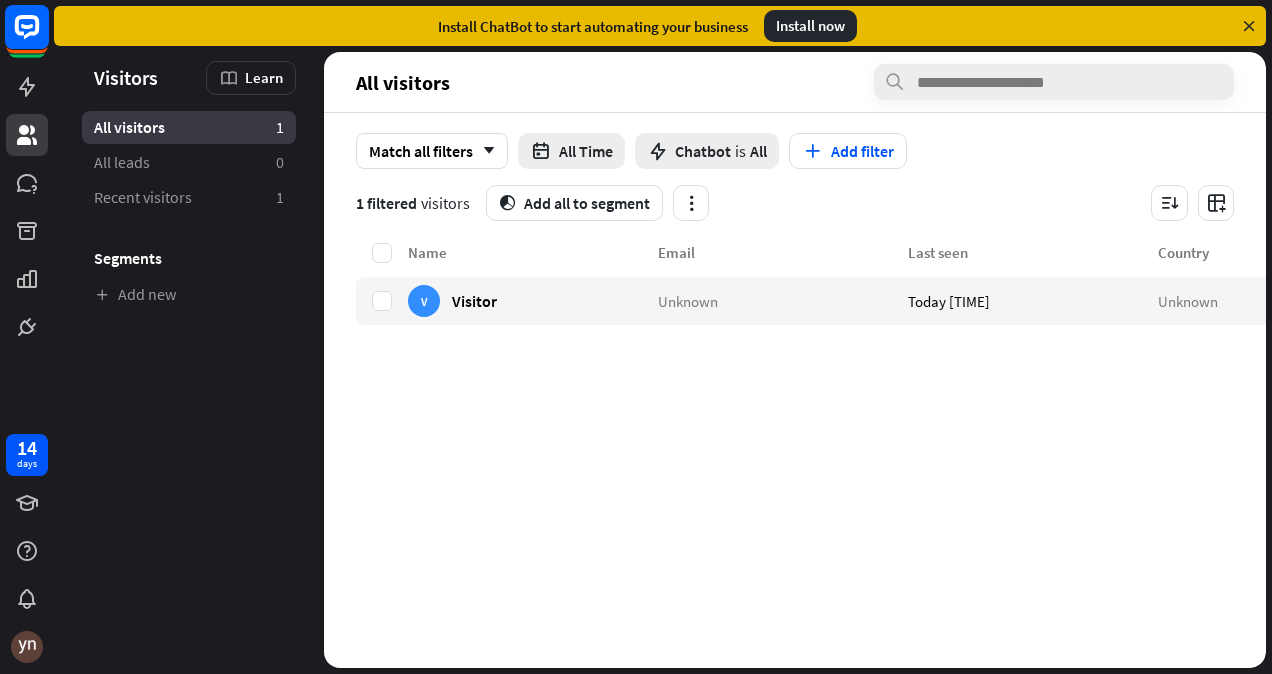 click 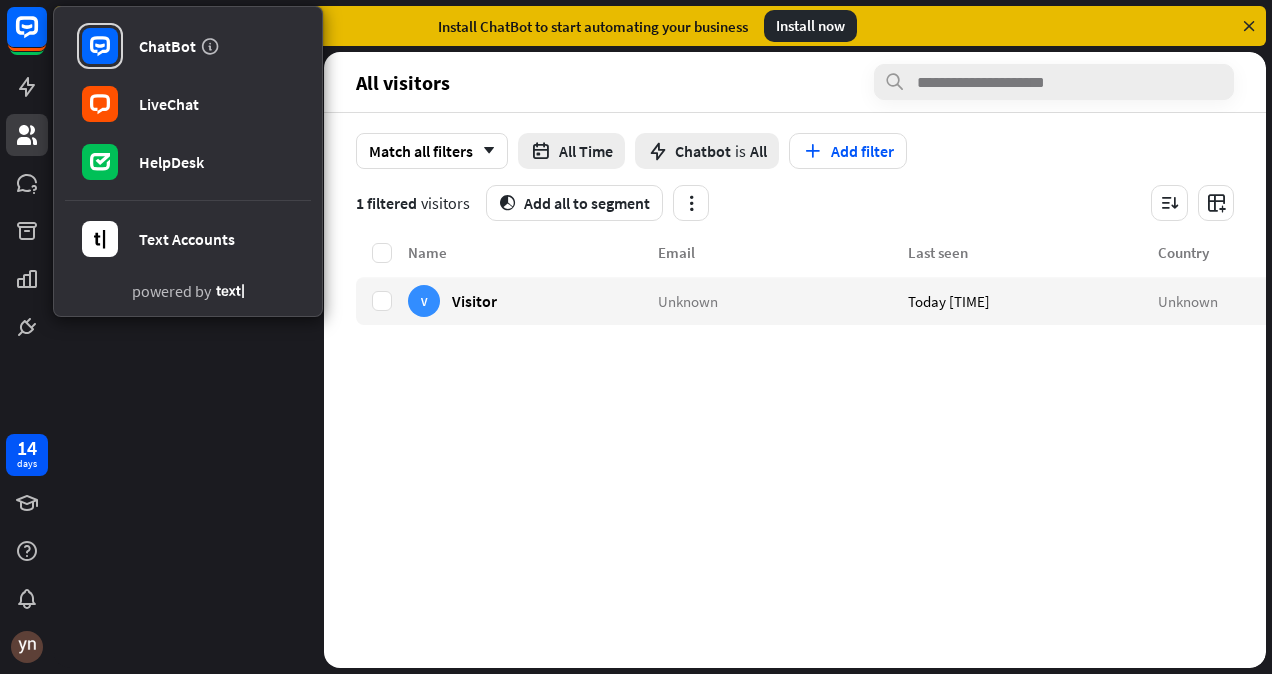 click on "Install ChatBot to start automating your business
Install now" at bounding box center (660, 26) 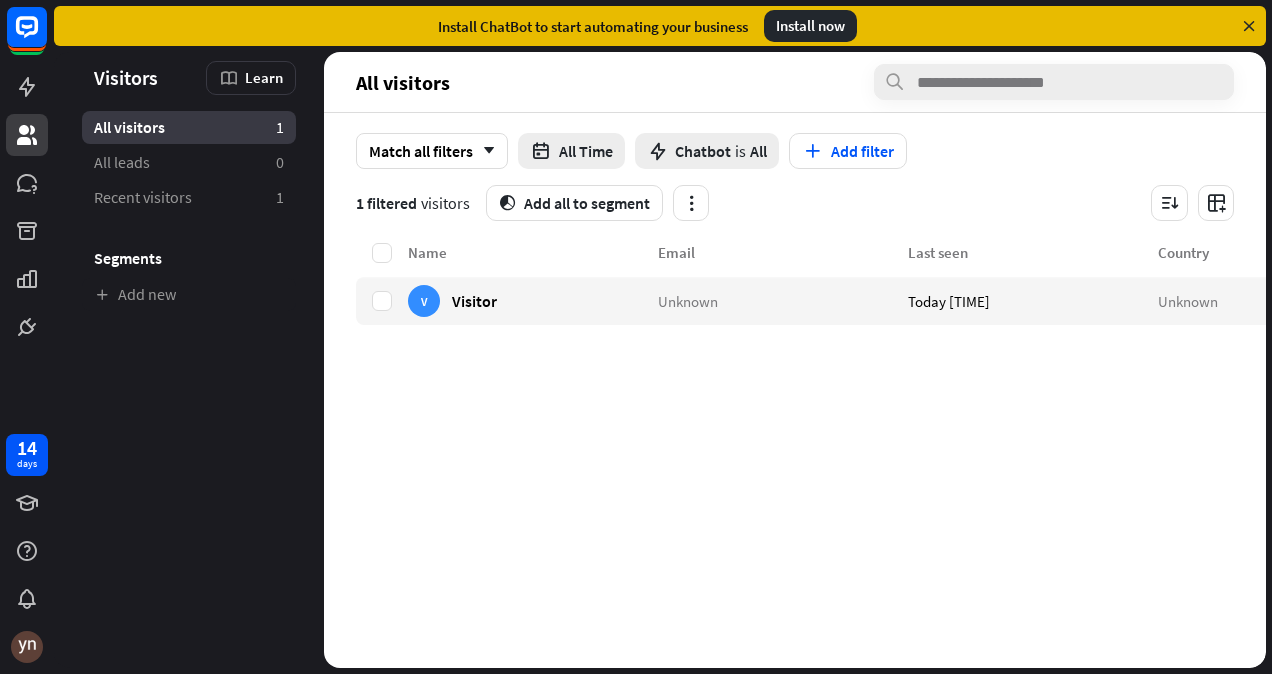 click on "Install ChatBot to start automating your business
Install now" at bounding box center [660, 26] 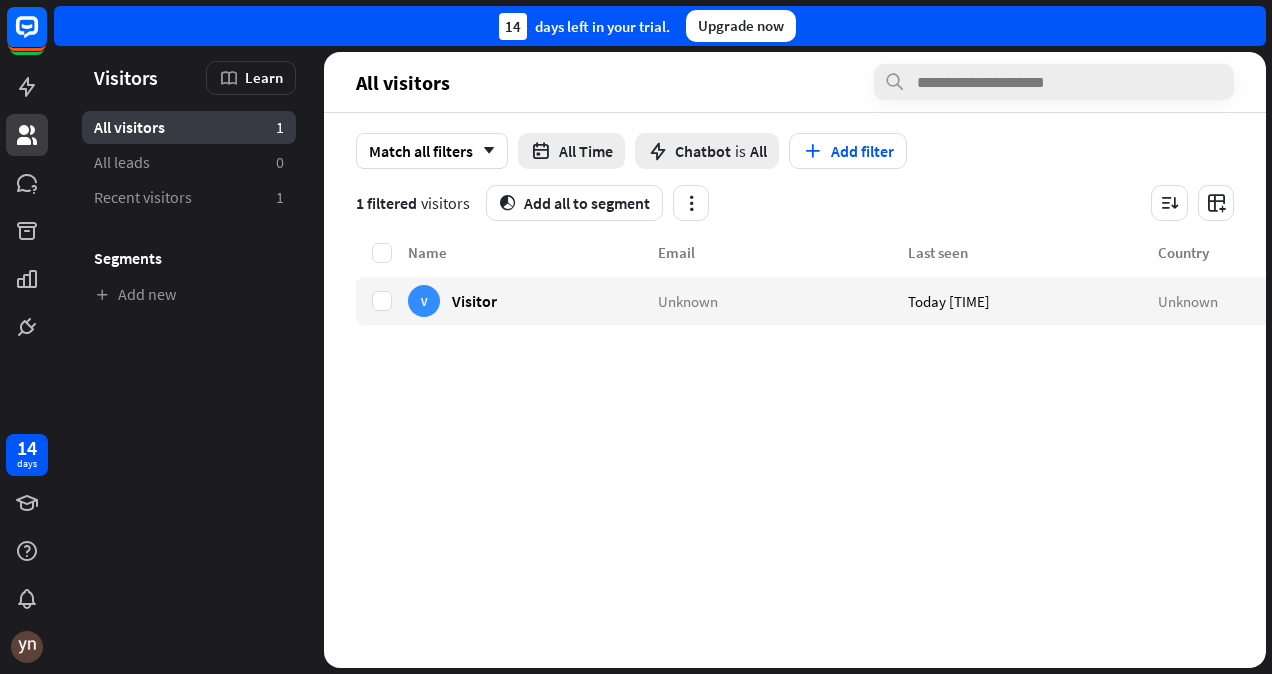 click on "[NUMBER]
days
left in your trial.
Upgrade now" at bounding box center (660, 26) 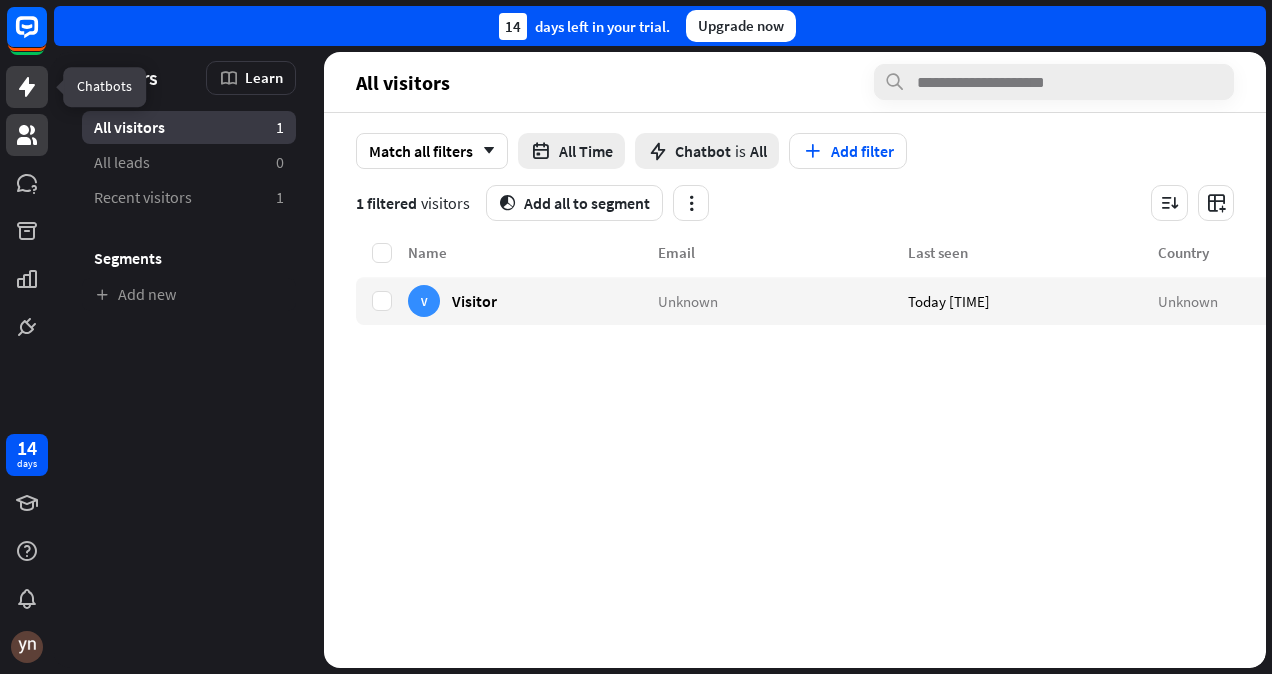 click at bounding box center [27, 87] 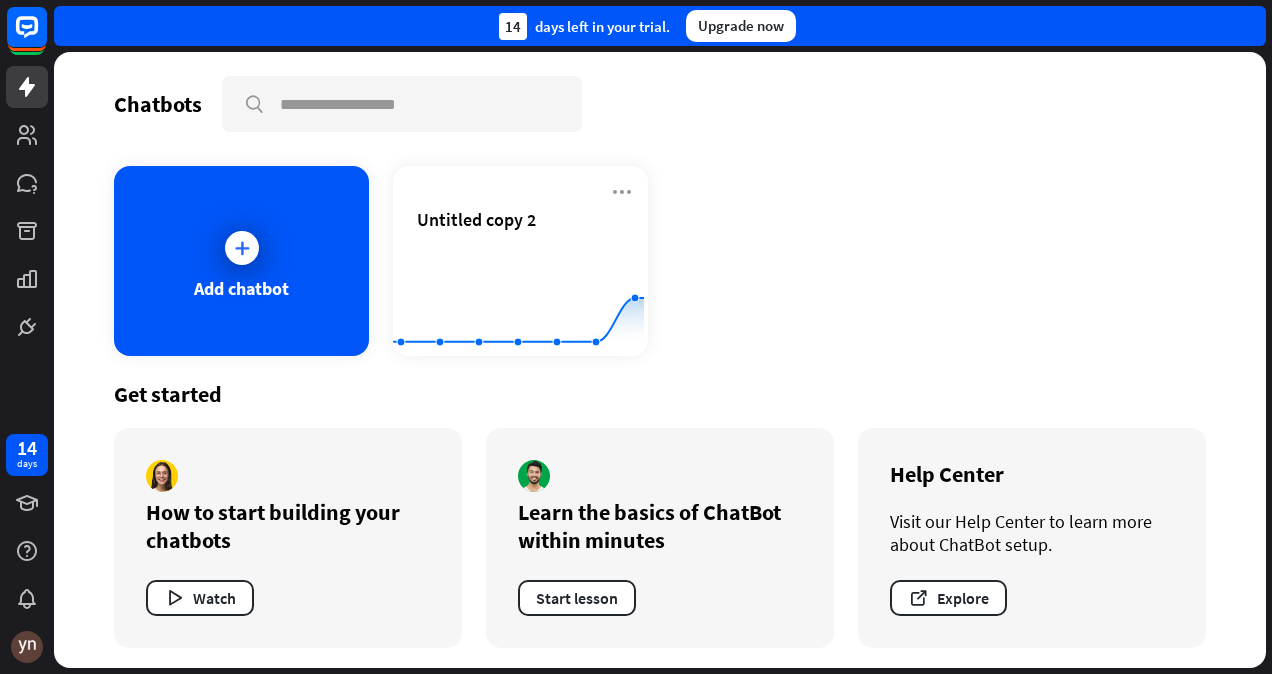drag, startPoint x: 47, startPoint y: 98, endPoint x: 372, endPoint y: 61, distance: 327.09937 